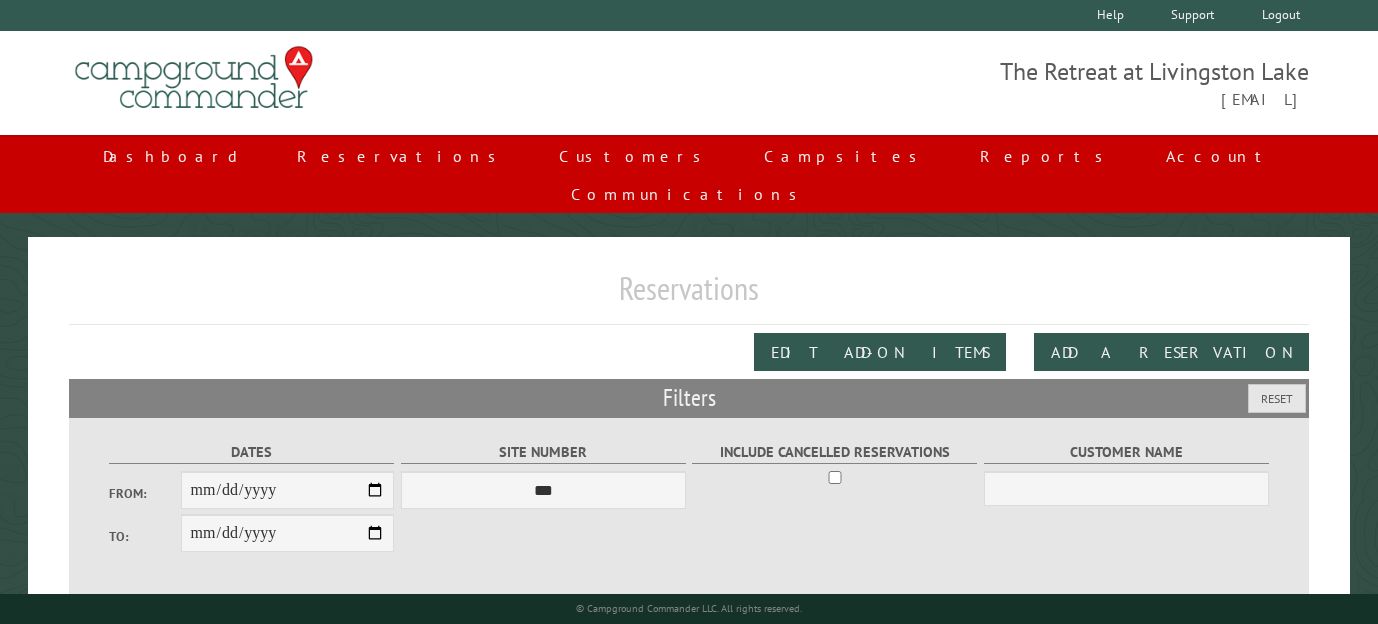 scroll, scrollTop: 0, scrollLeft: 0, axis: both 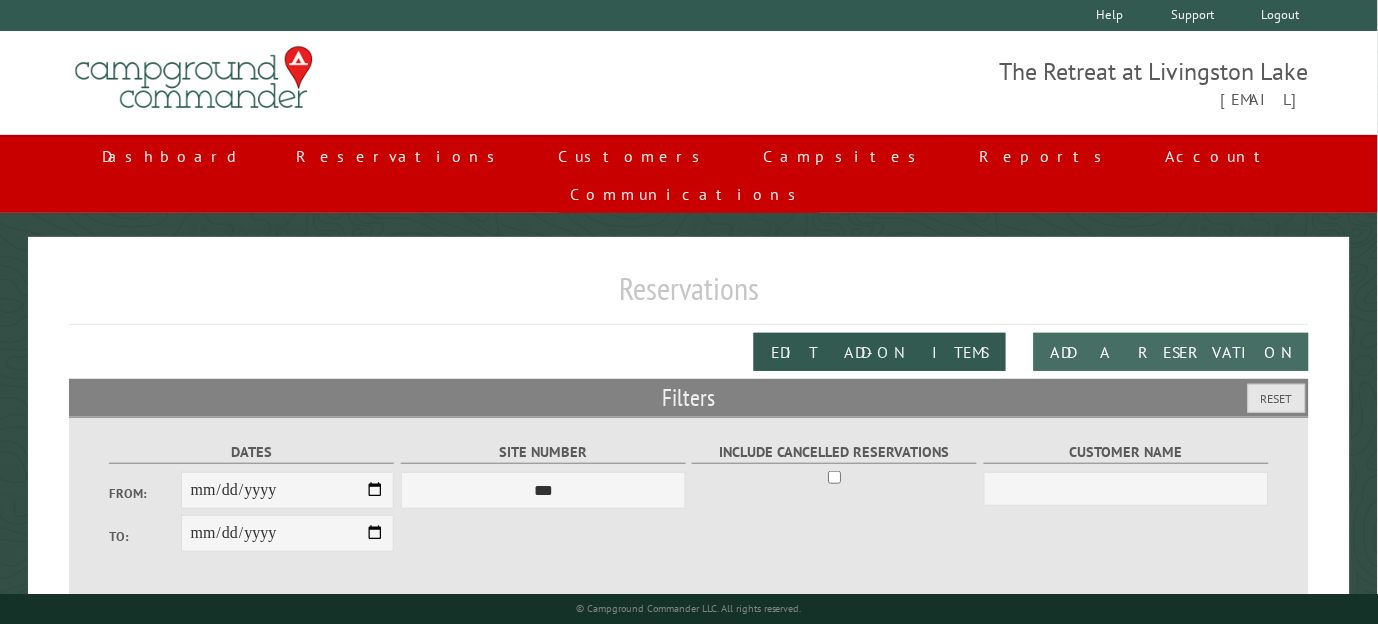 click on "Add a Reservation" at bounding box center (1171, 352) 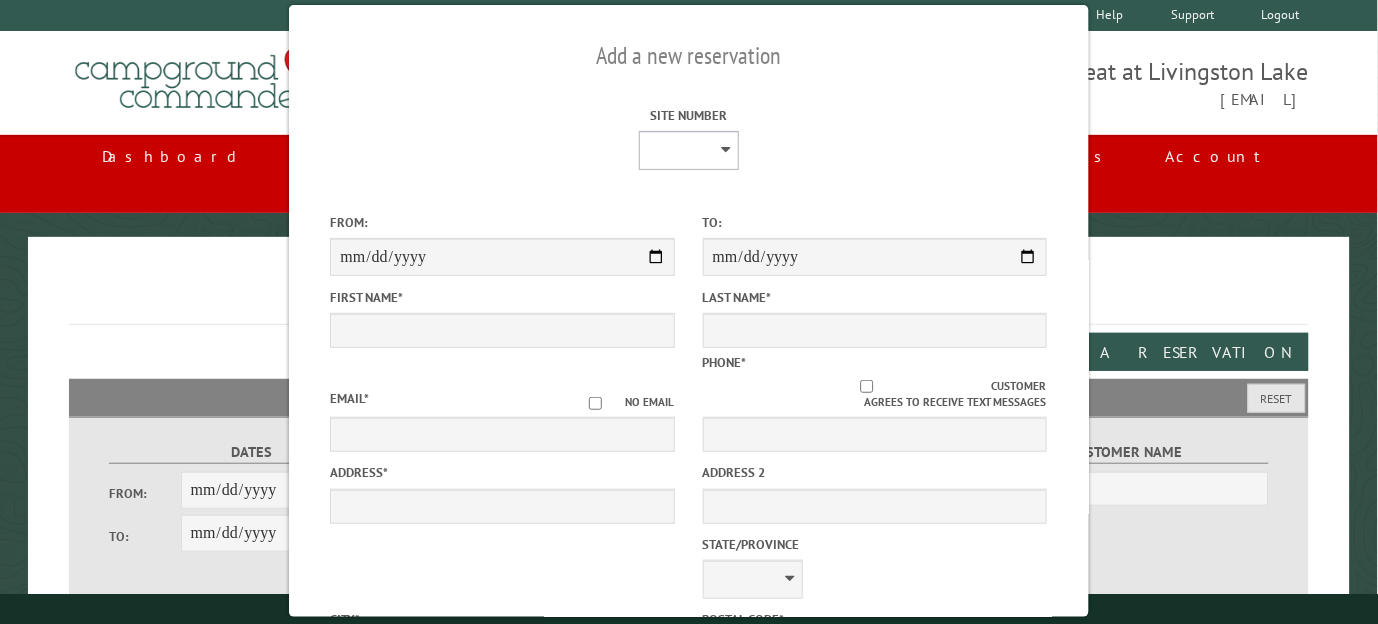 click on "* * * * * * * * * ** ** ** ** ** ** ** ** ** ** ** ** ** ** ** ** ** ** ** ** ** ** ** ** ** ** ** *** *** *** *** *** *** ***" at bounding box center [689, 150] 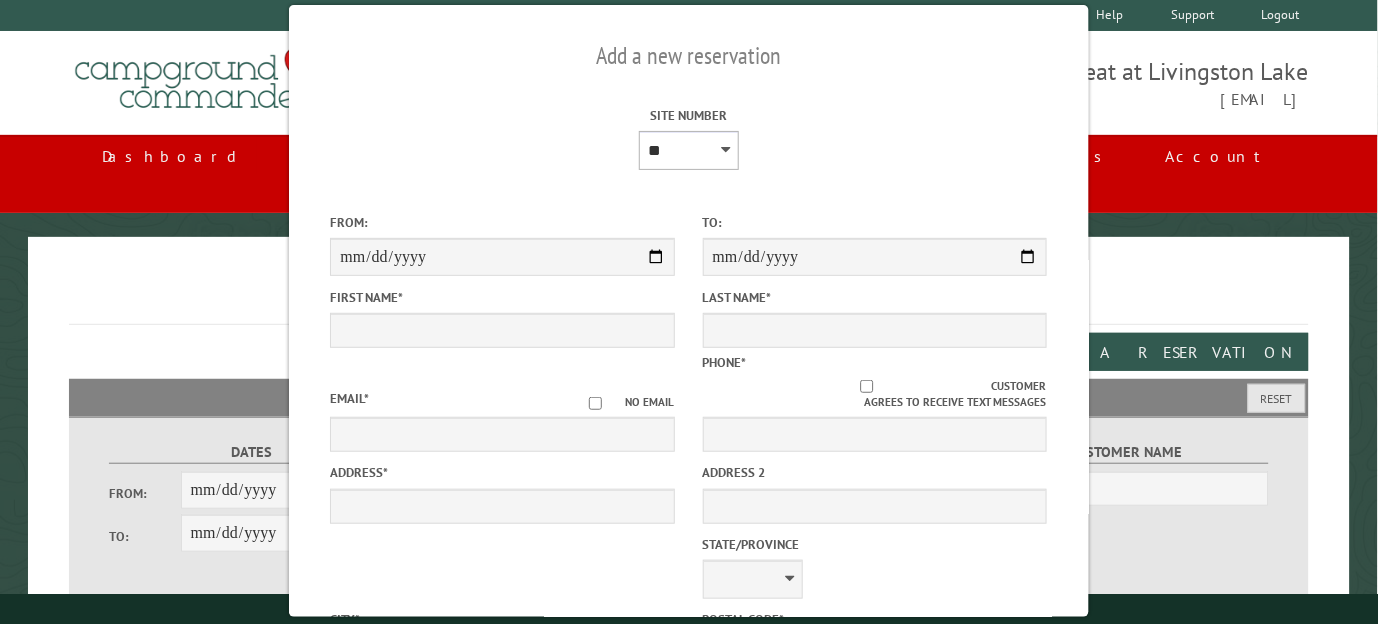 click on "* * * * * * * * * ** ** ** ** ** ** ** ** ** ** ** ** ** ** ** ** ** ** ** ** ** ** ** ** ** ** ** *** *** *** *** *** *** ***" at bounding box center (689, 150) 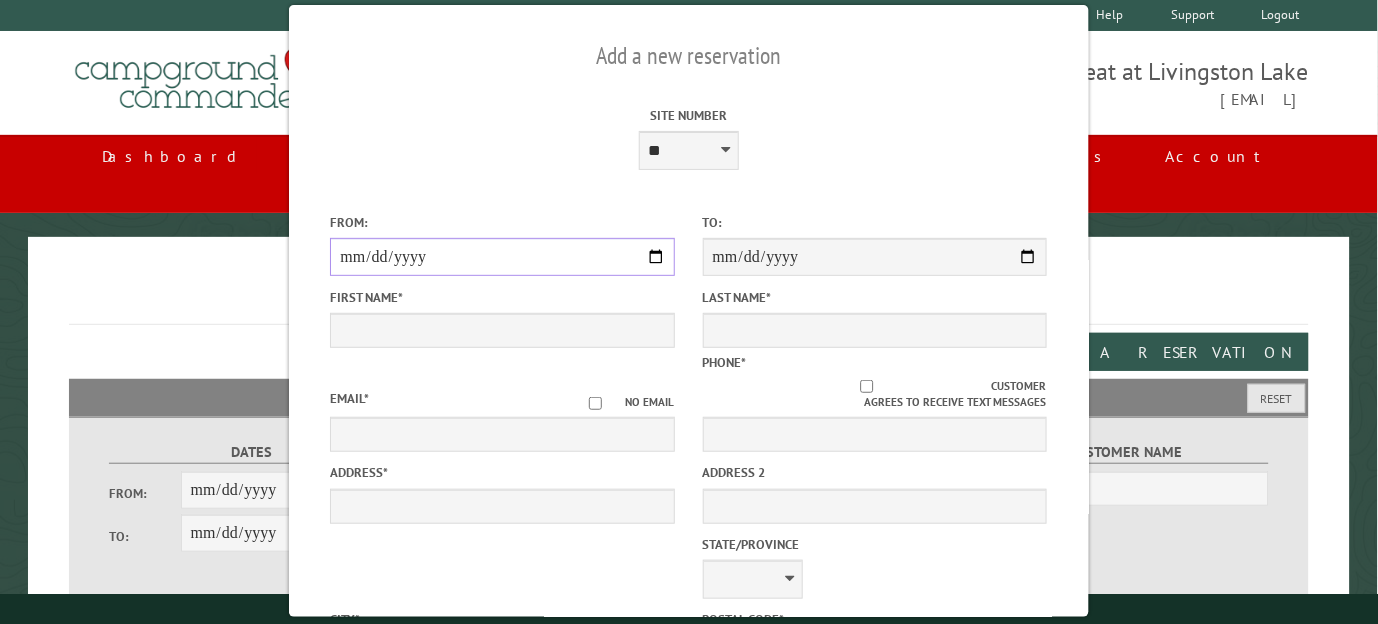 click on "From:" at bounding box center [502, 257] 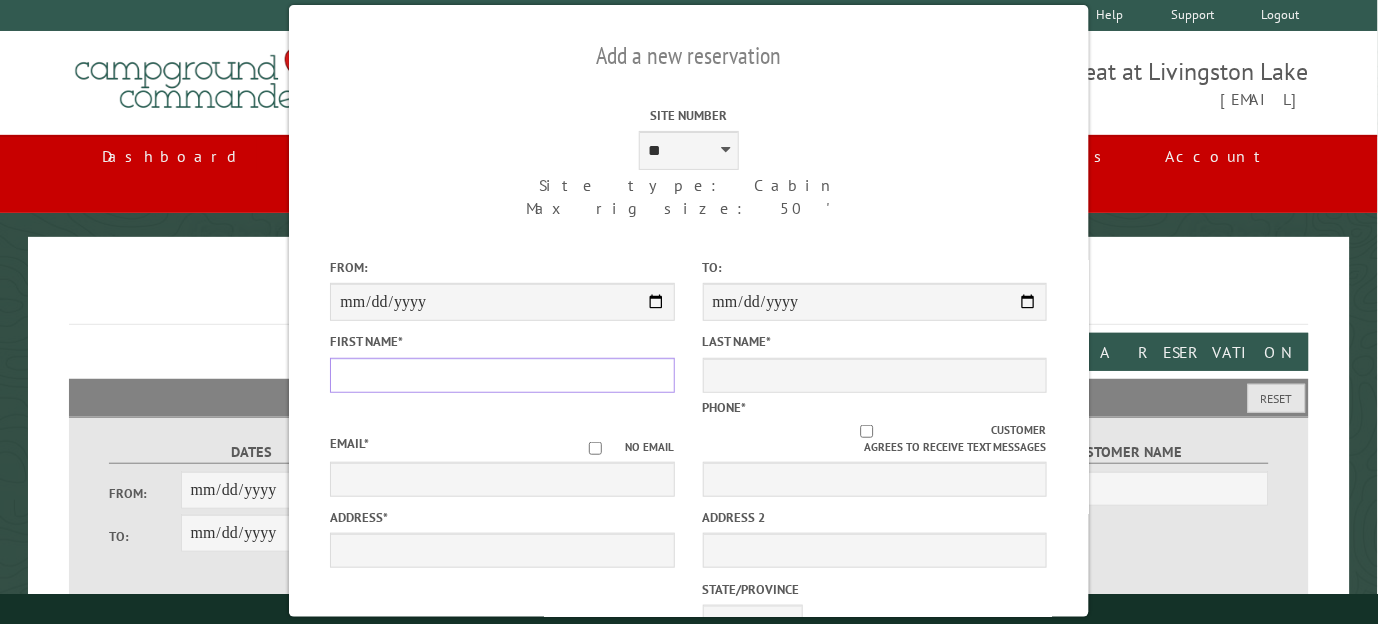 click on "First Name *" at bounding box center (502, 375) 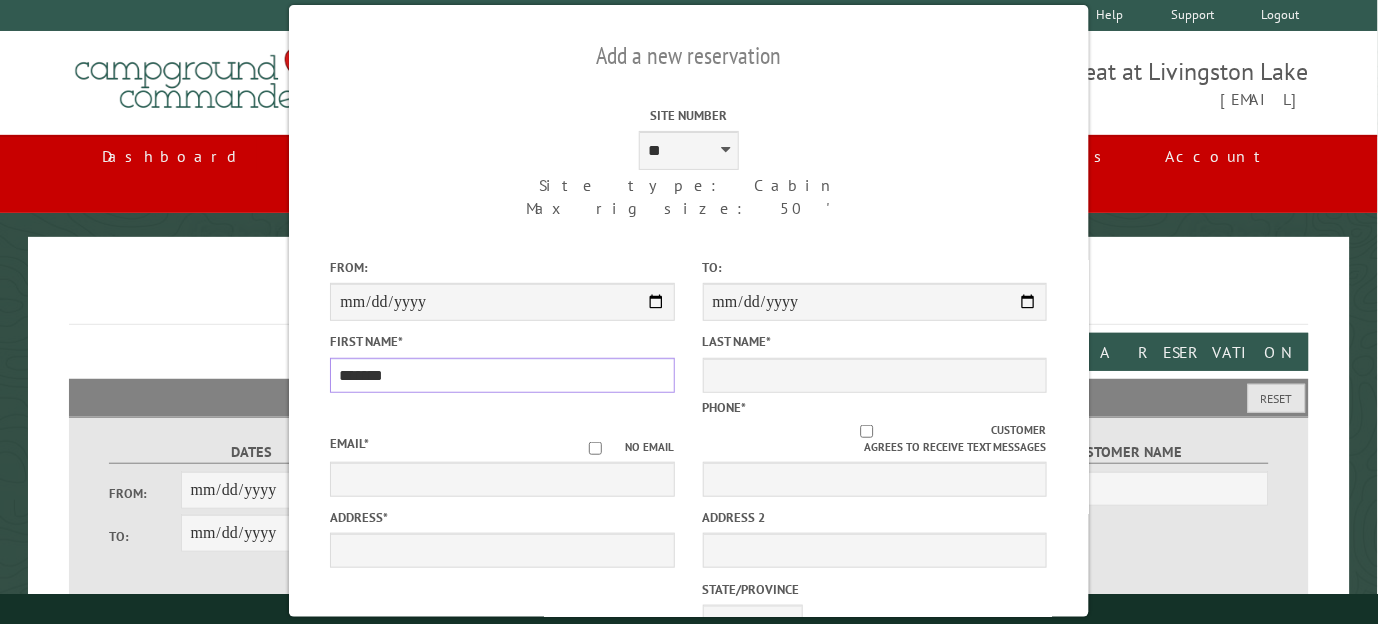 type on "*******" 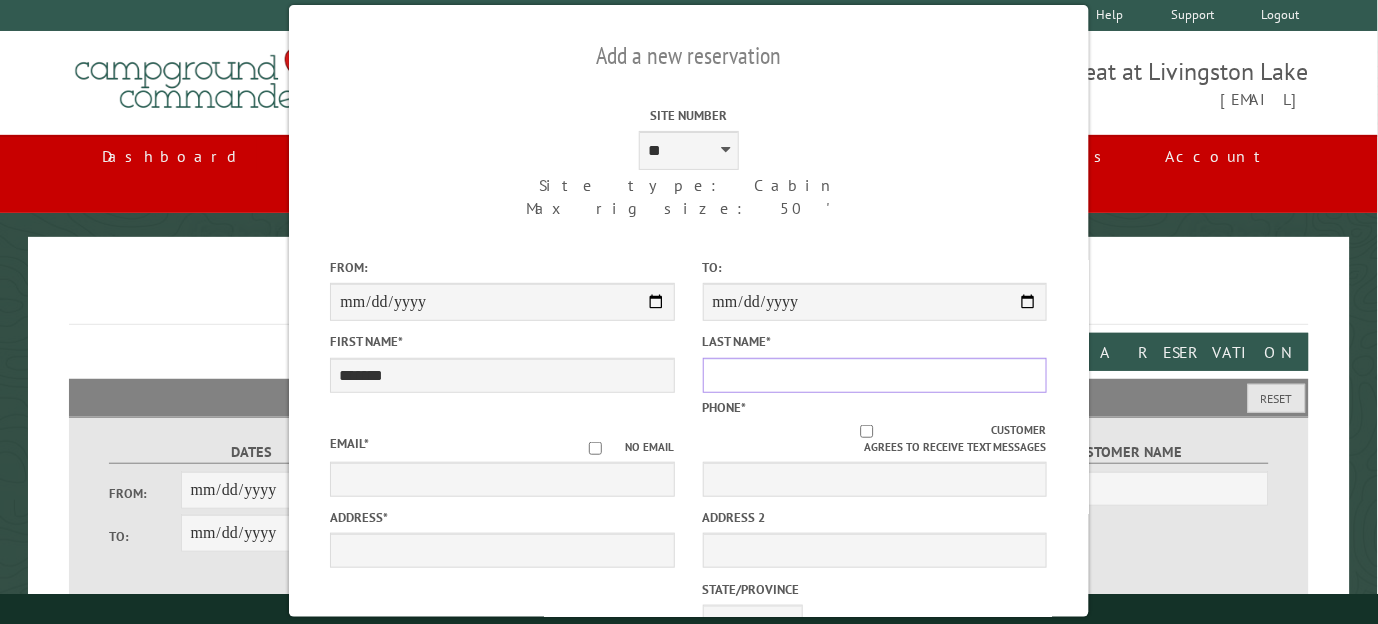 click on "Last Name *" at bounding box center (875, 375) 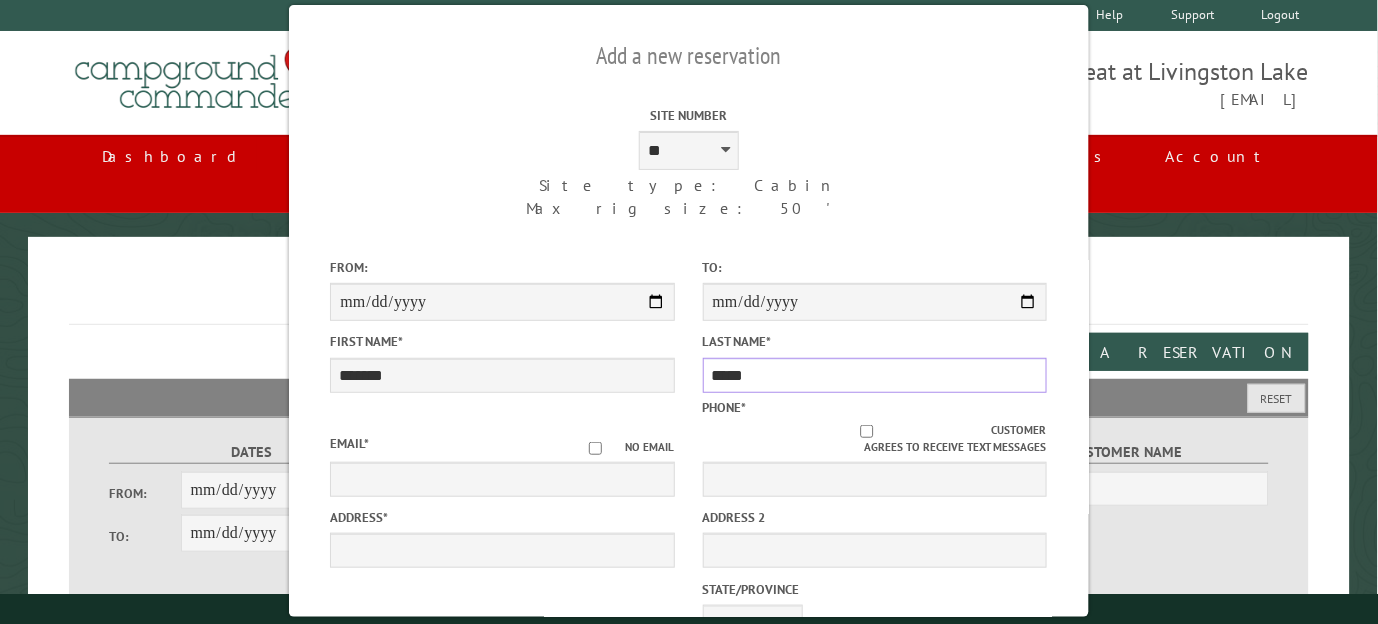 type on "*****" 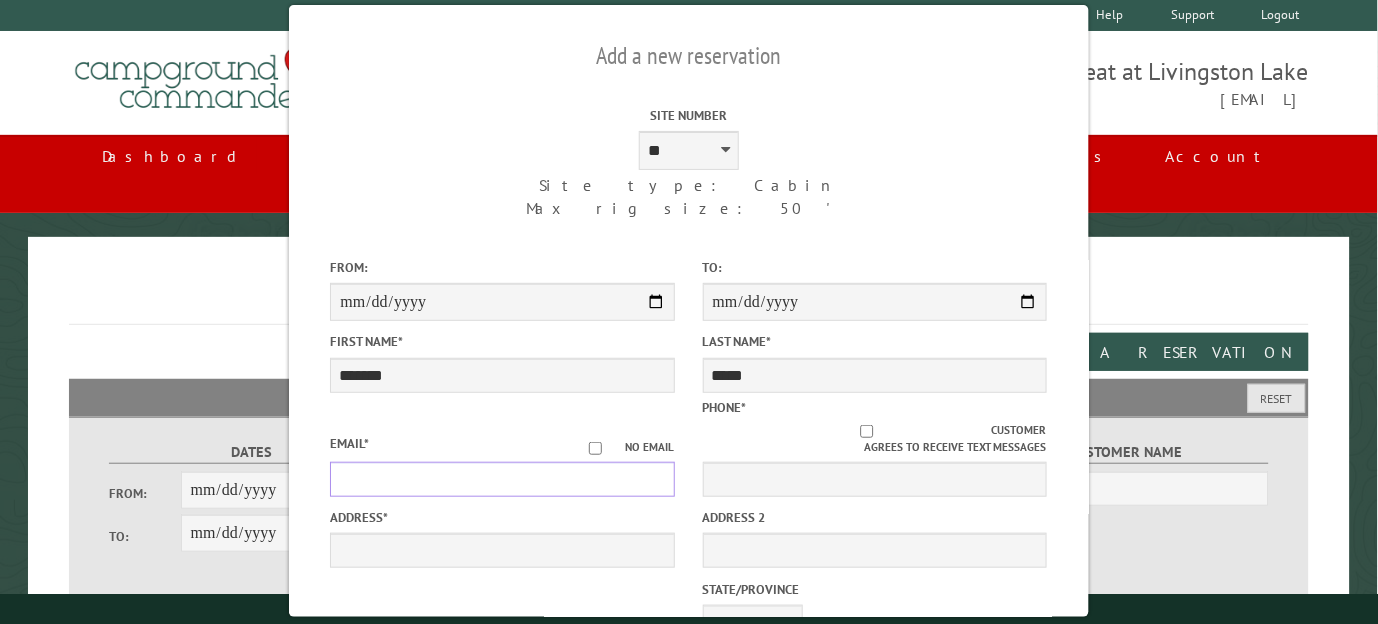 click on "Email *" at bounding box center [502, 479] 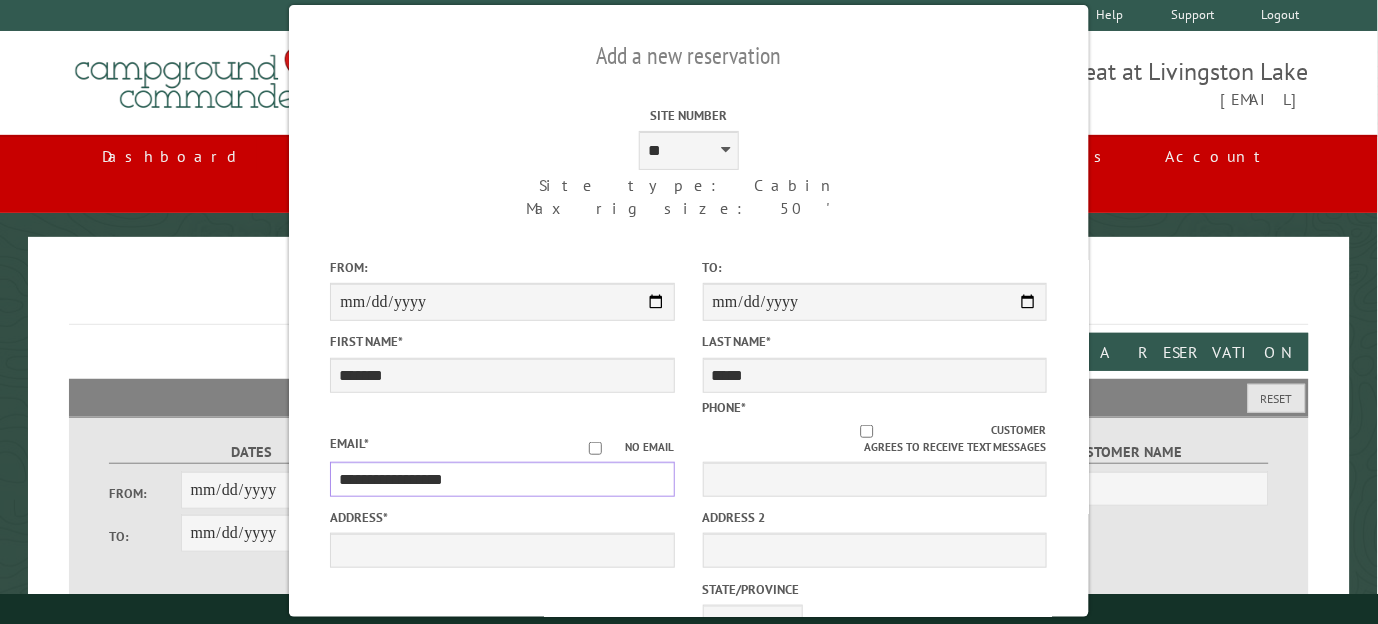 type on "**********" 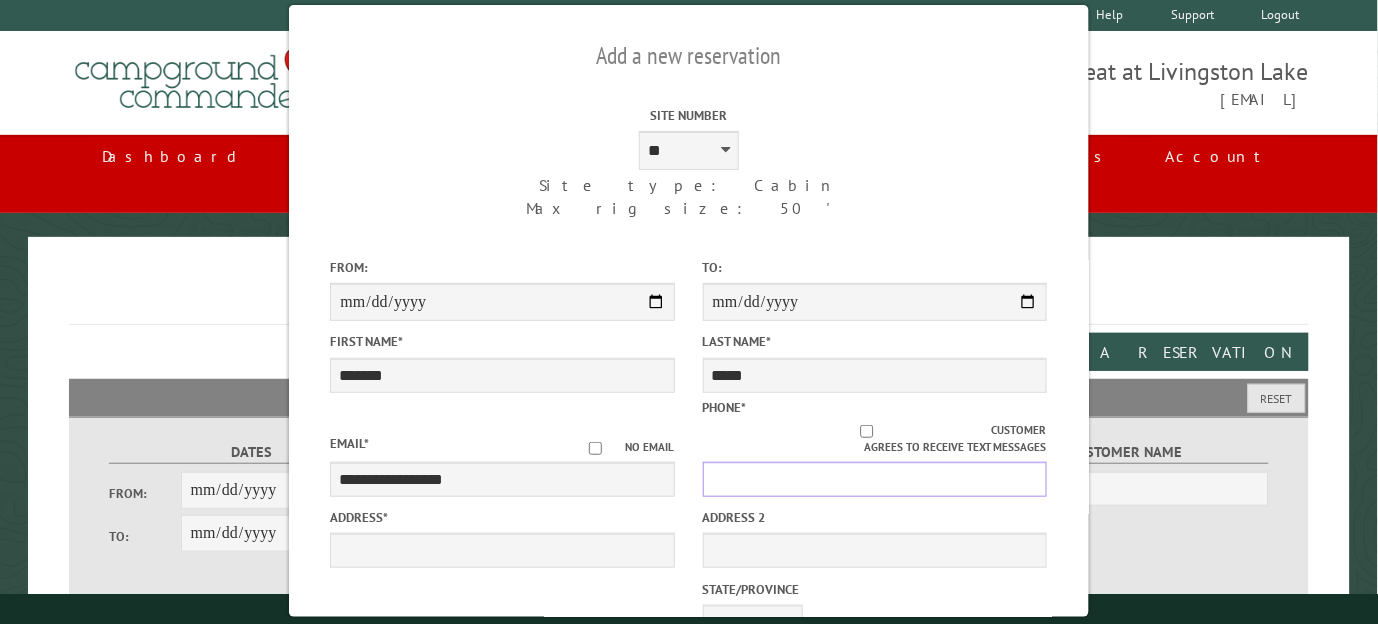 click on "Phone *" at bounding box center (875, 479) 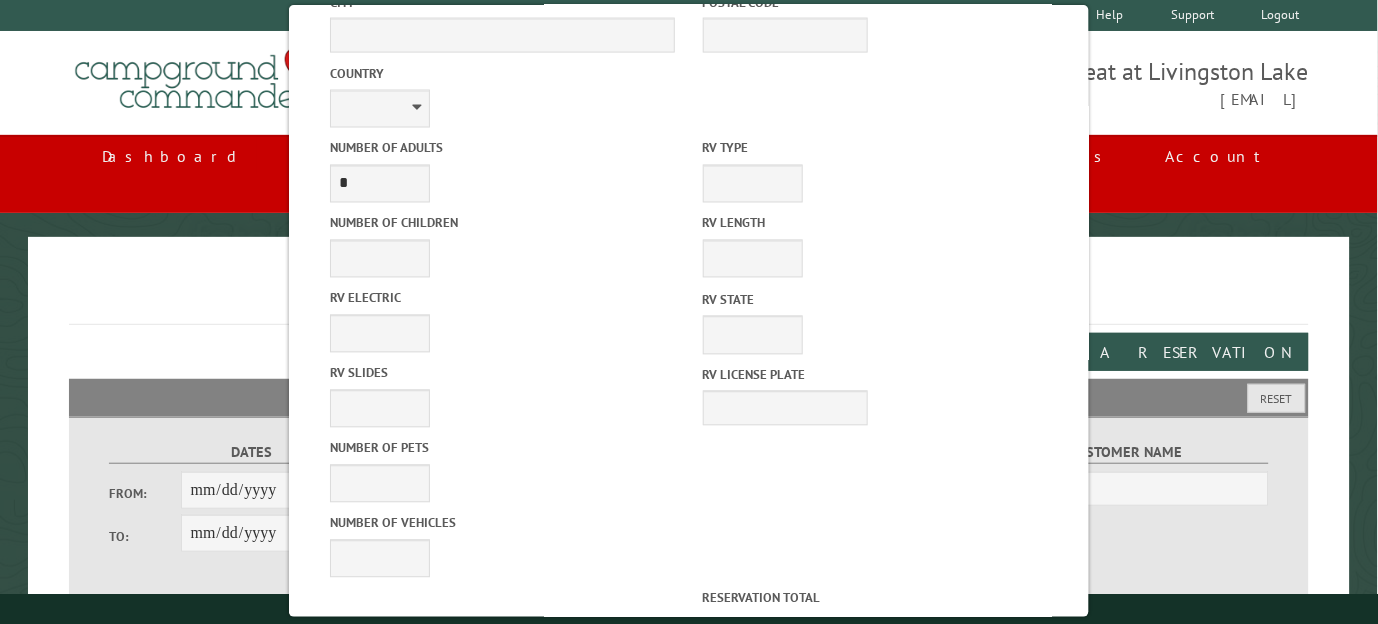 scroll, scrollTop: 663, scrollLeft: 0, axis: vertical 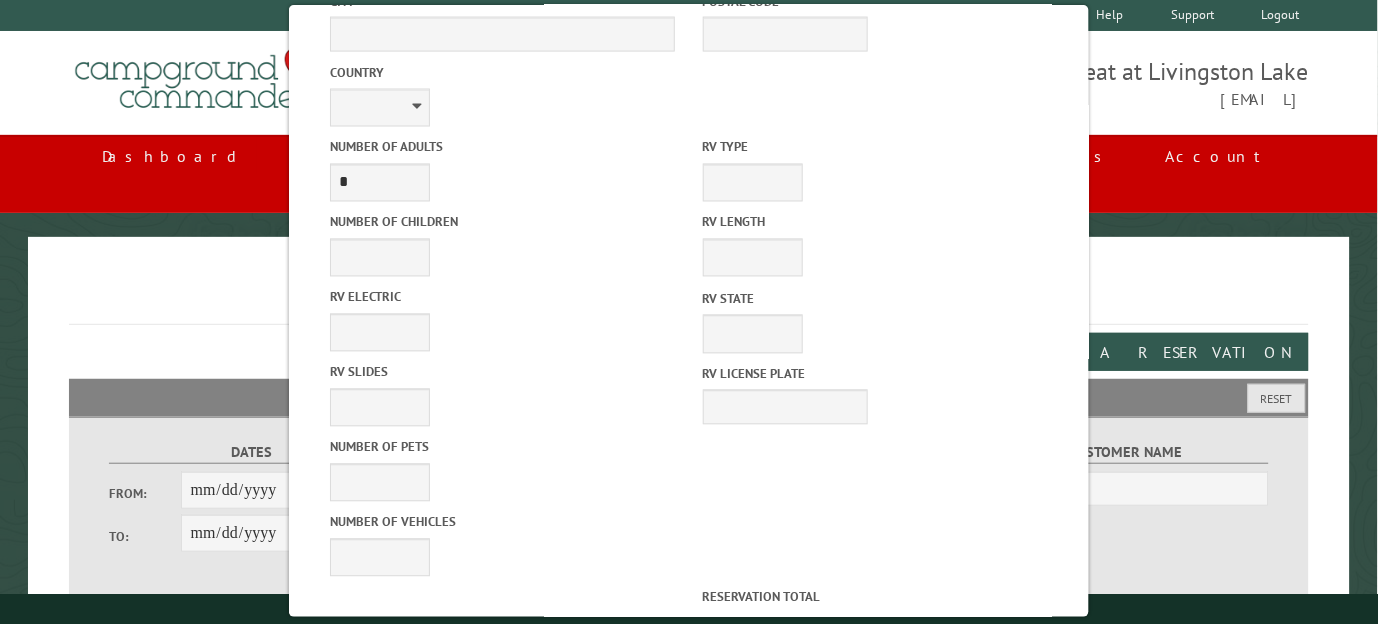 type on "**********" 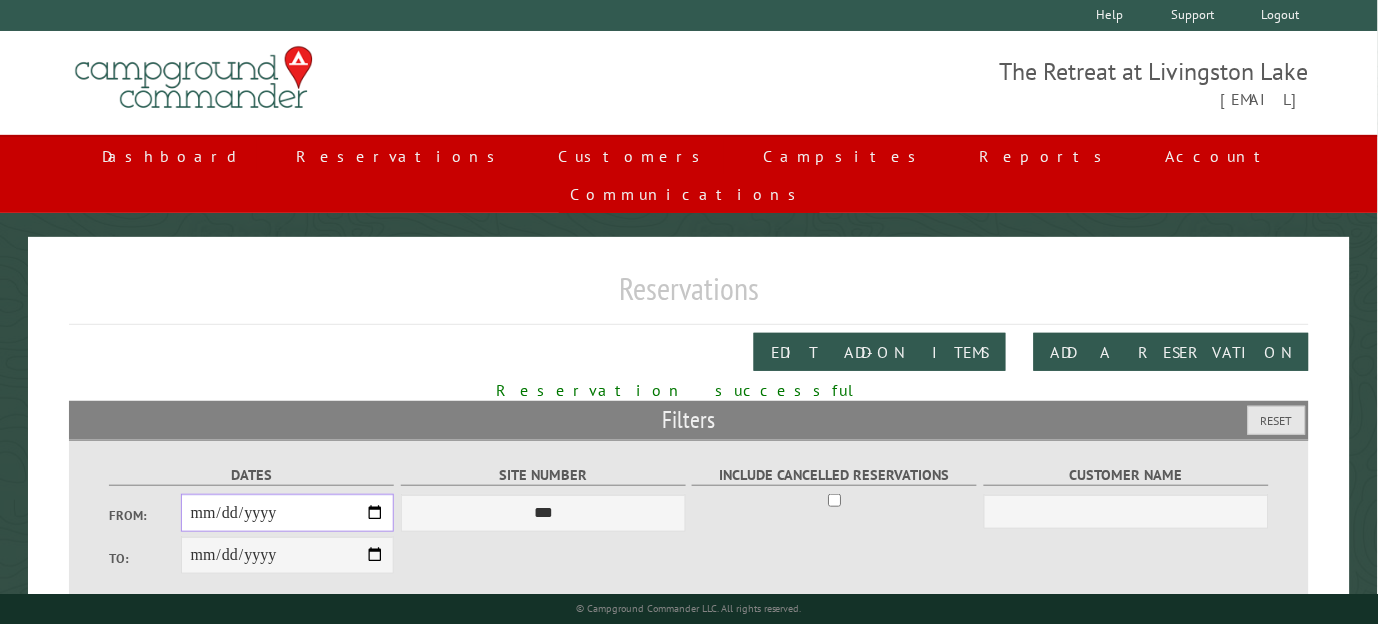 click on "From:" at bounding box center [288, 513] 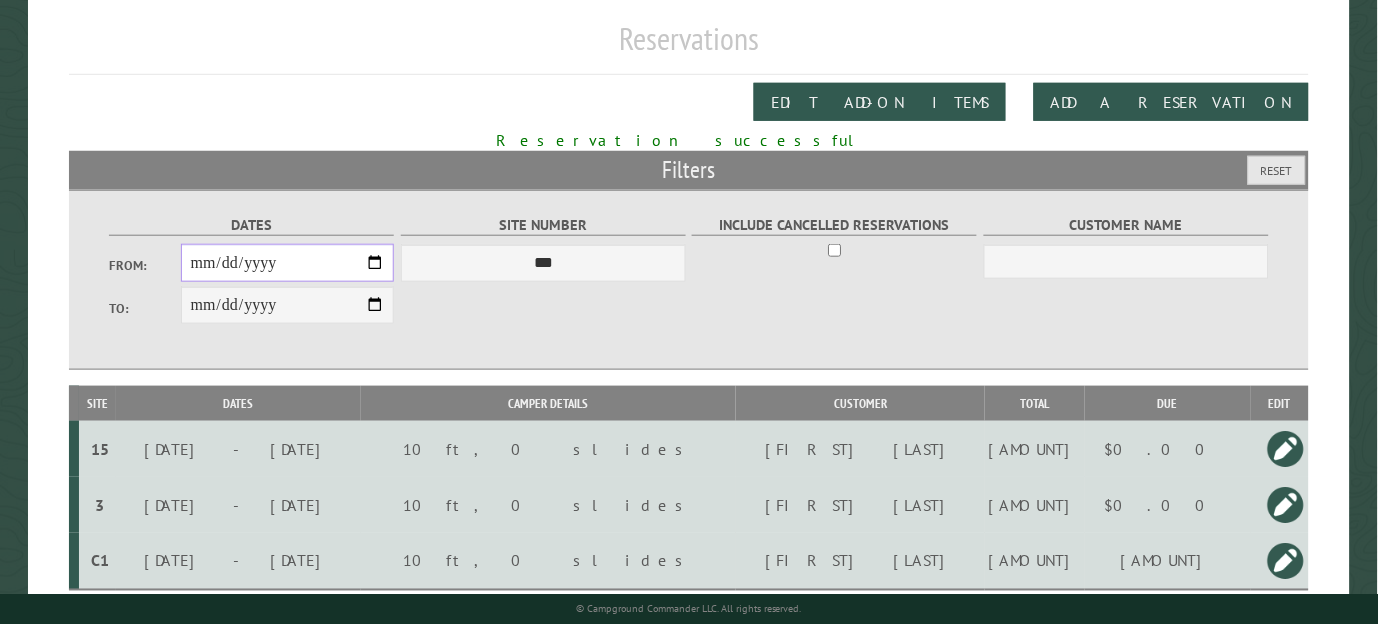 scroll, scrollTop: 281, scrollLeft: 0, axis: vertical 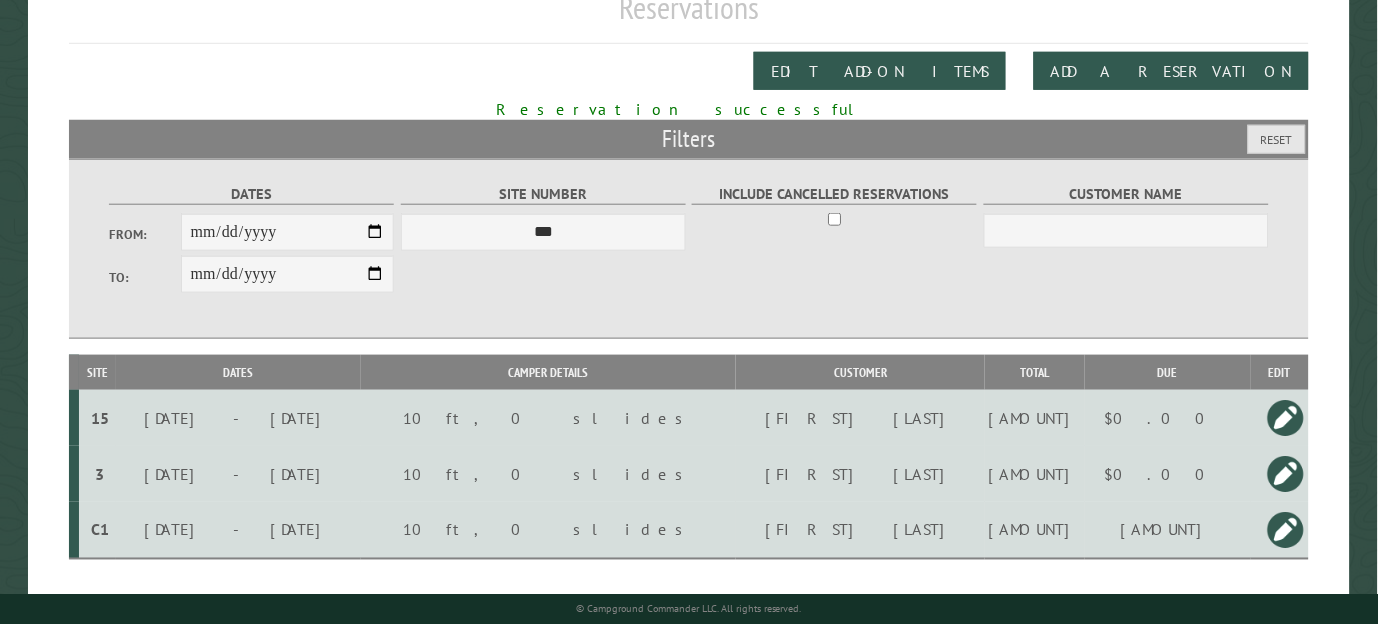 click on "[AMOUNT]" at bounding box center (1034, 530) 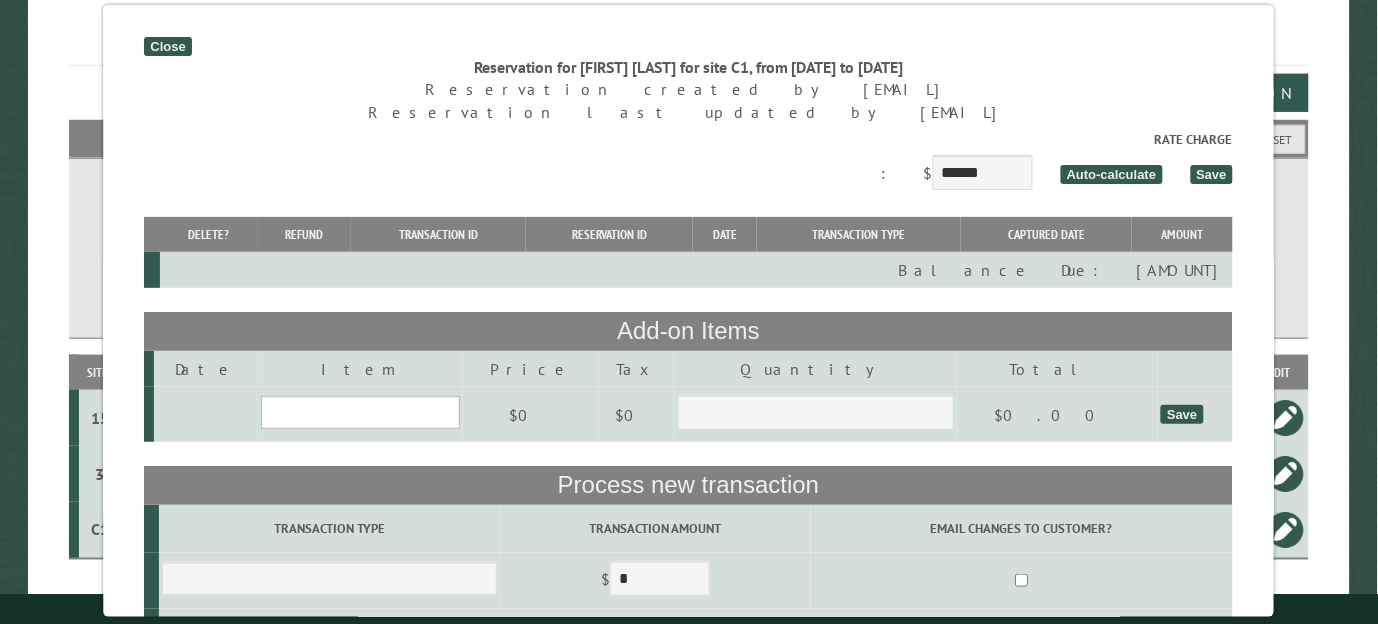 click on "**********" at bounding box center [361, 412] 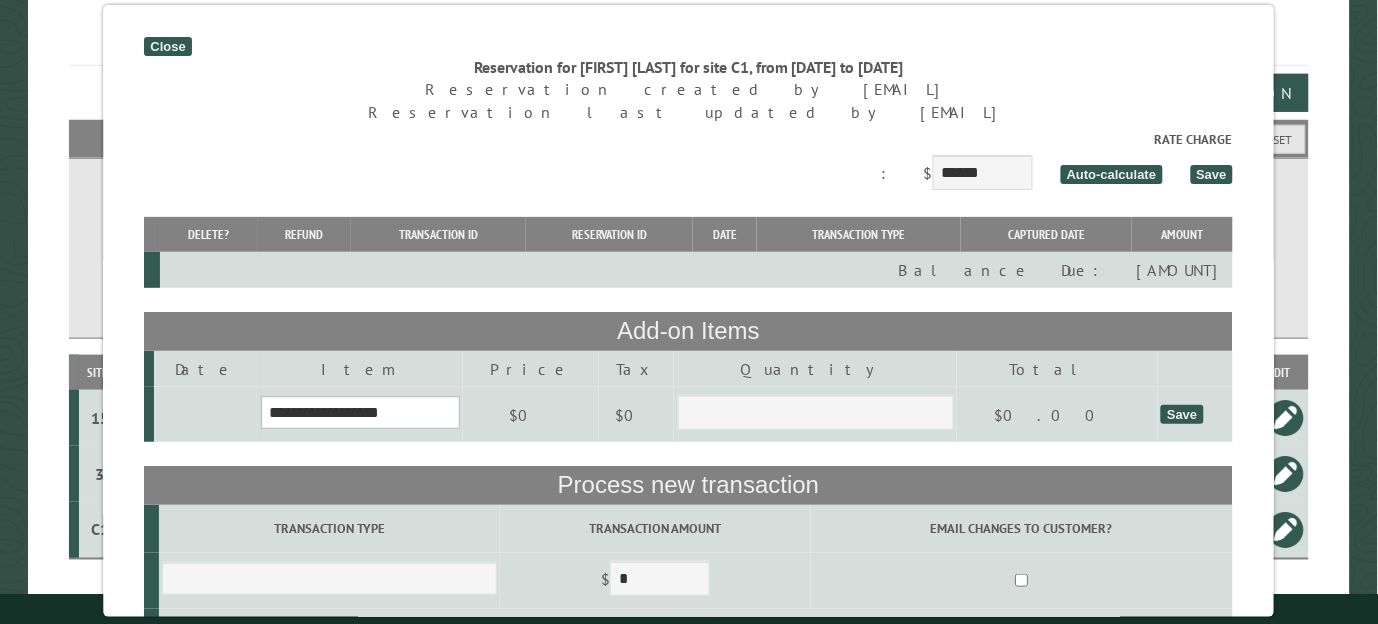 click on "**********" at bounding box center (361, 412) 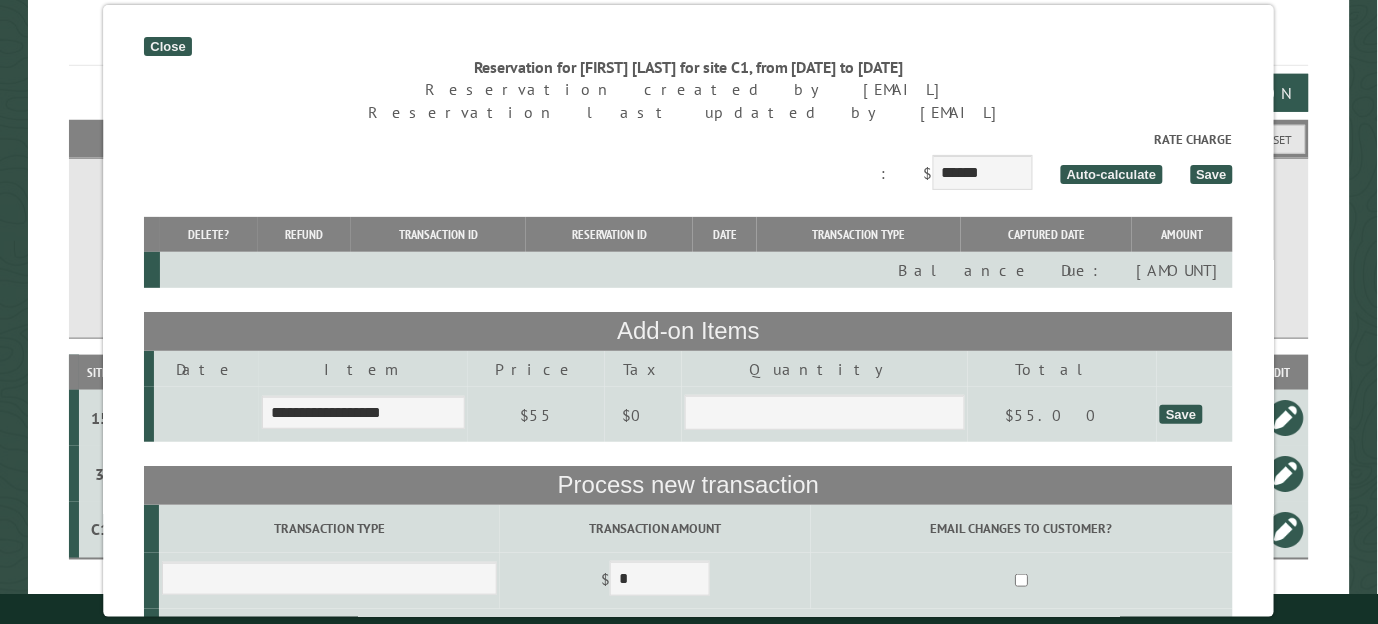 click on "Save" at bounding box center [1182, 414] 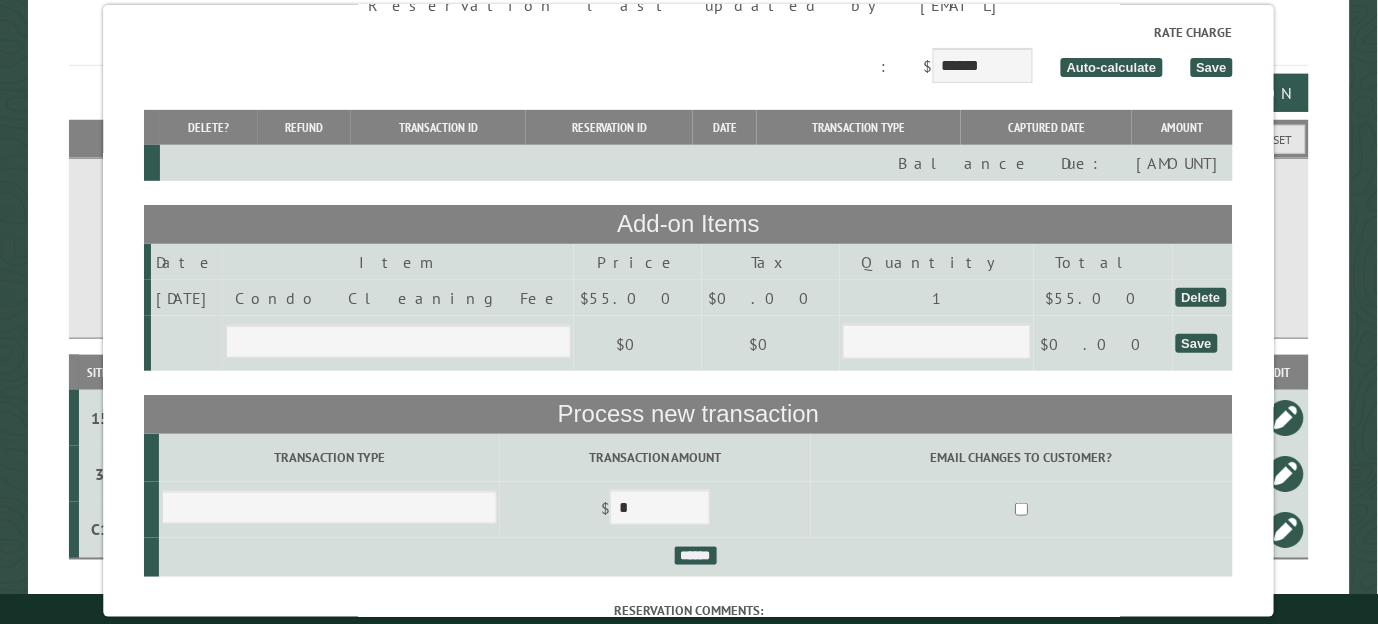scroll, scrollTop: 267, scrollLeft: 0, axis: vertical 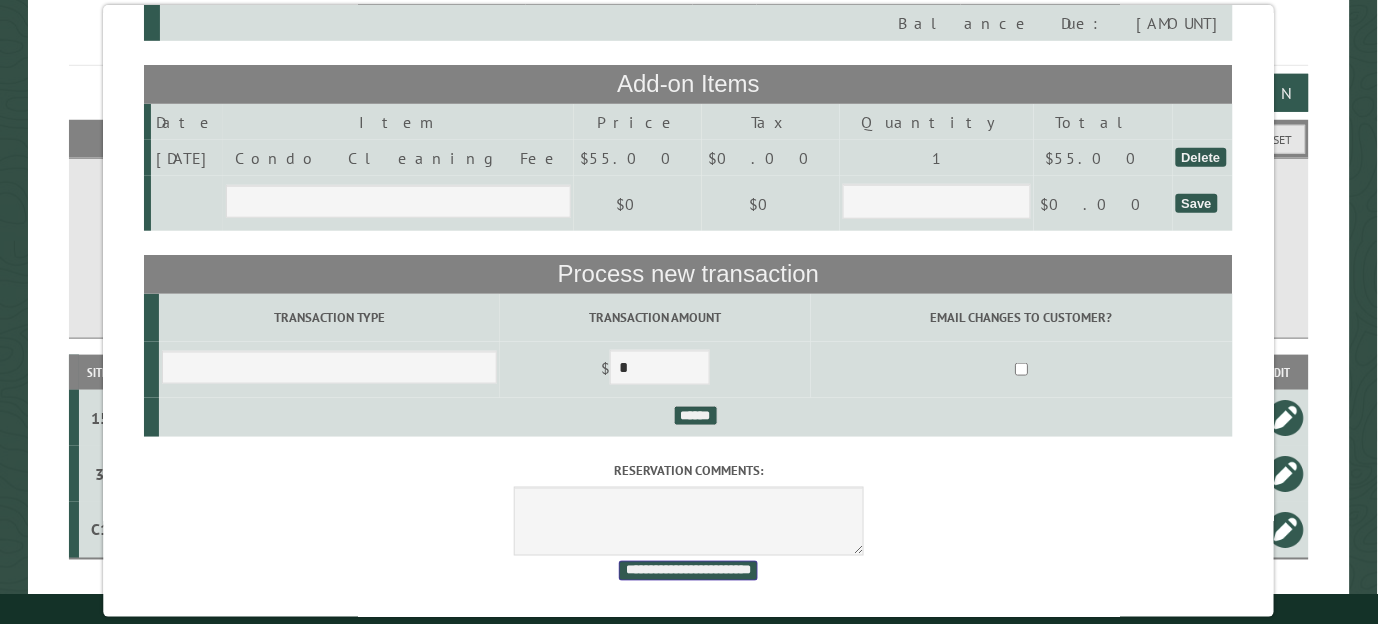 click on "**********" at bounding box center [688, 571] 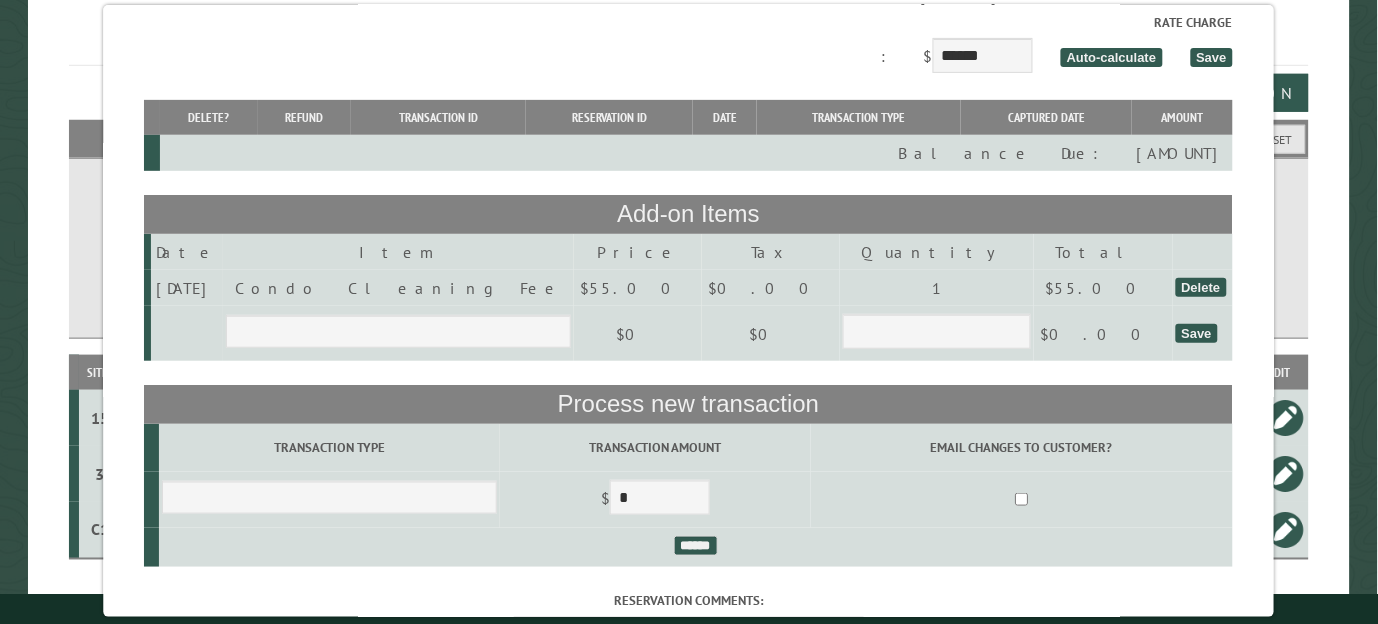 scroll, scrollTop: 0, scrollLeft: 0, axis: both 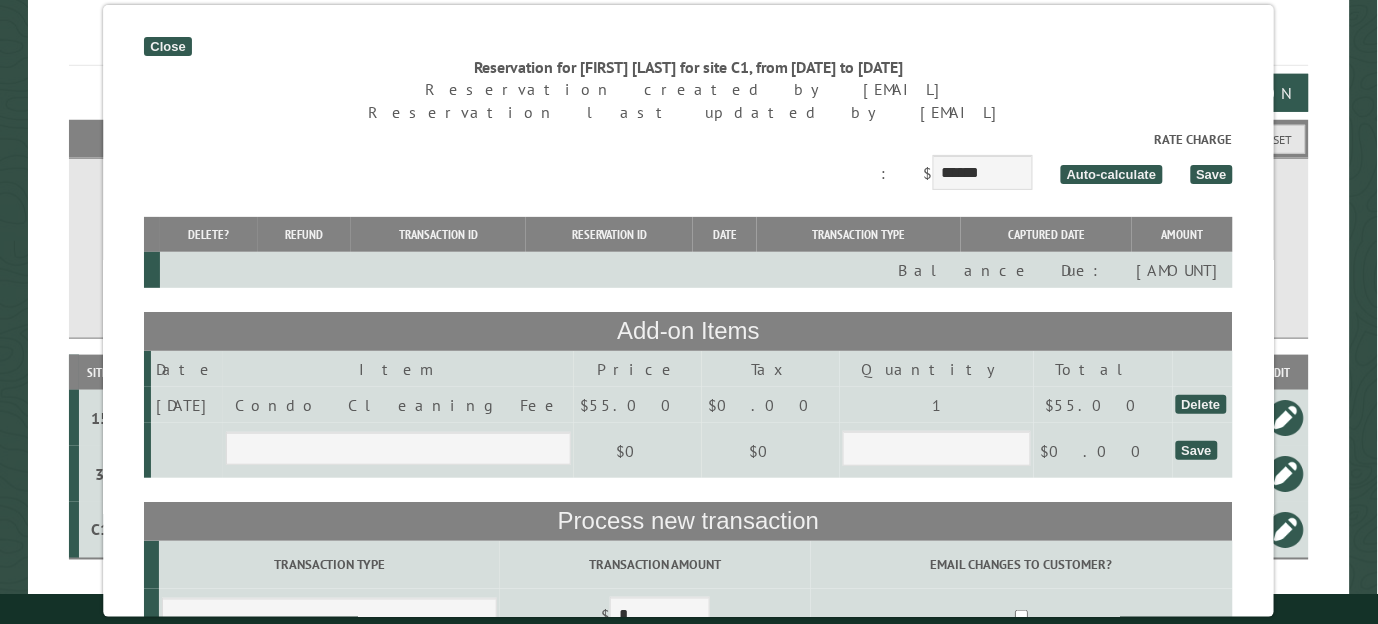 click on "Close" at bounding box center (168, 46) 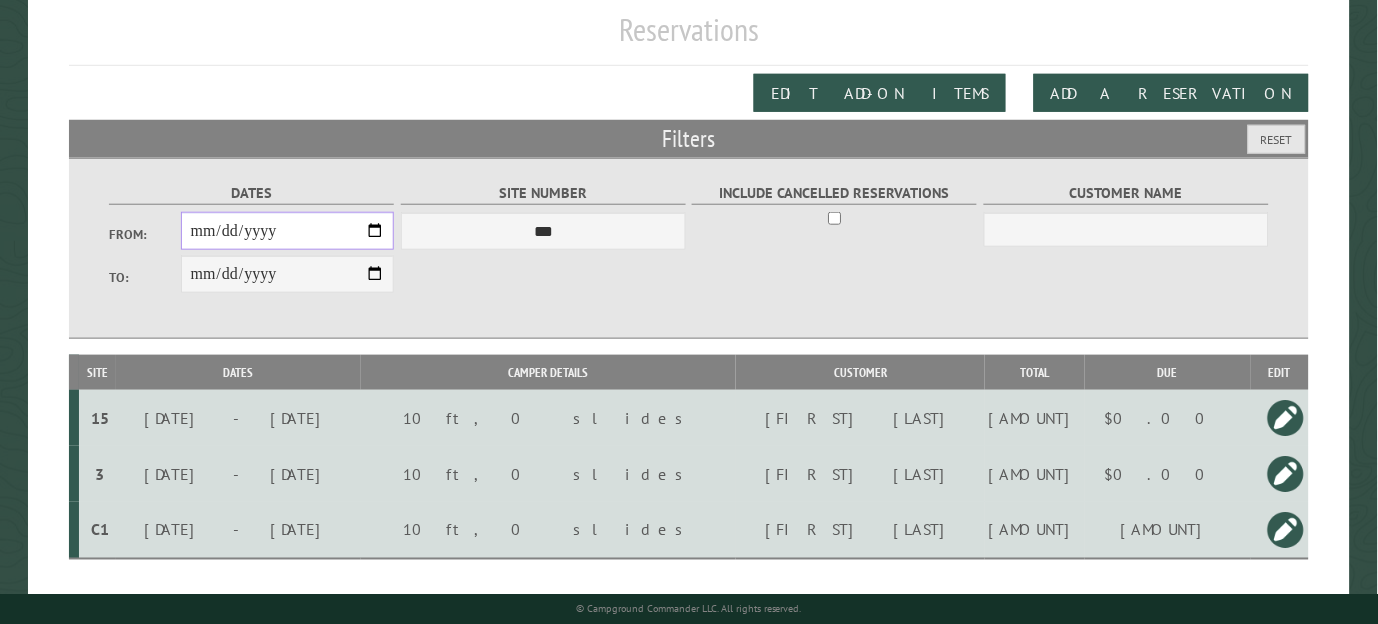 click on "**********" at bounding box center (288, 231) 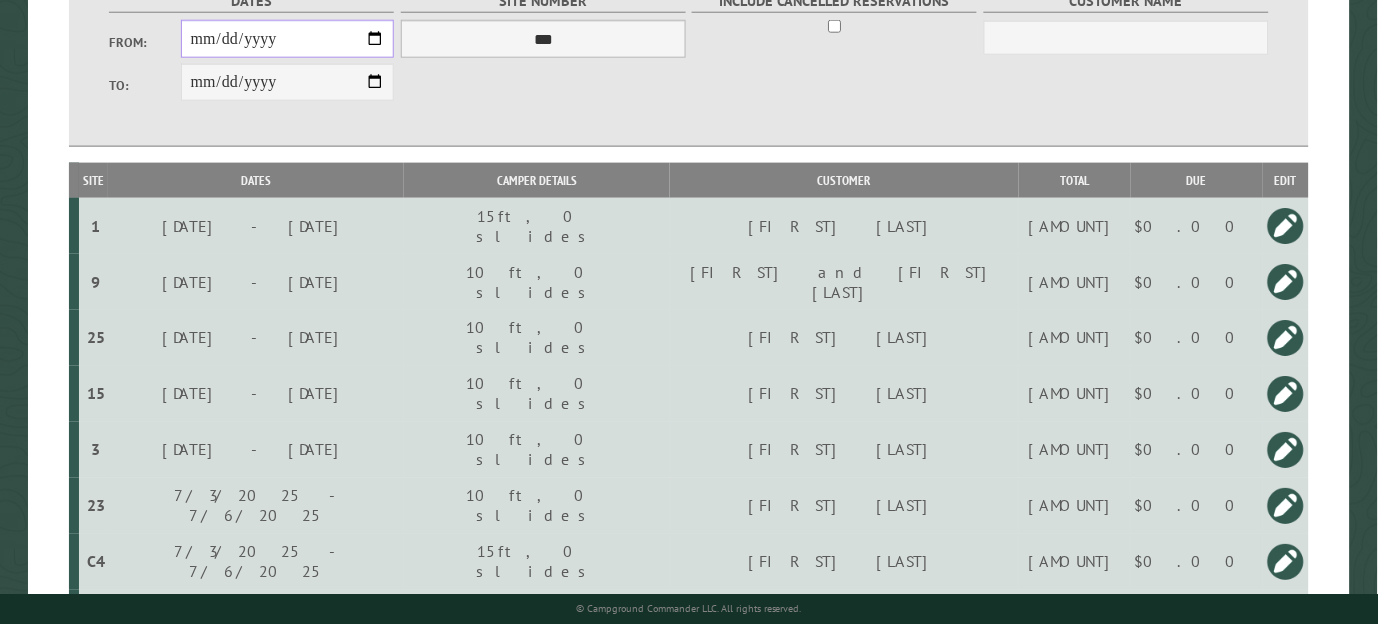 scroll, scrollTop: 470, scrollLeft: 0, axis: vertical 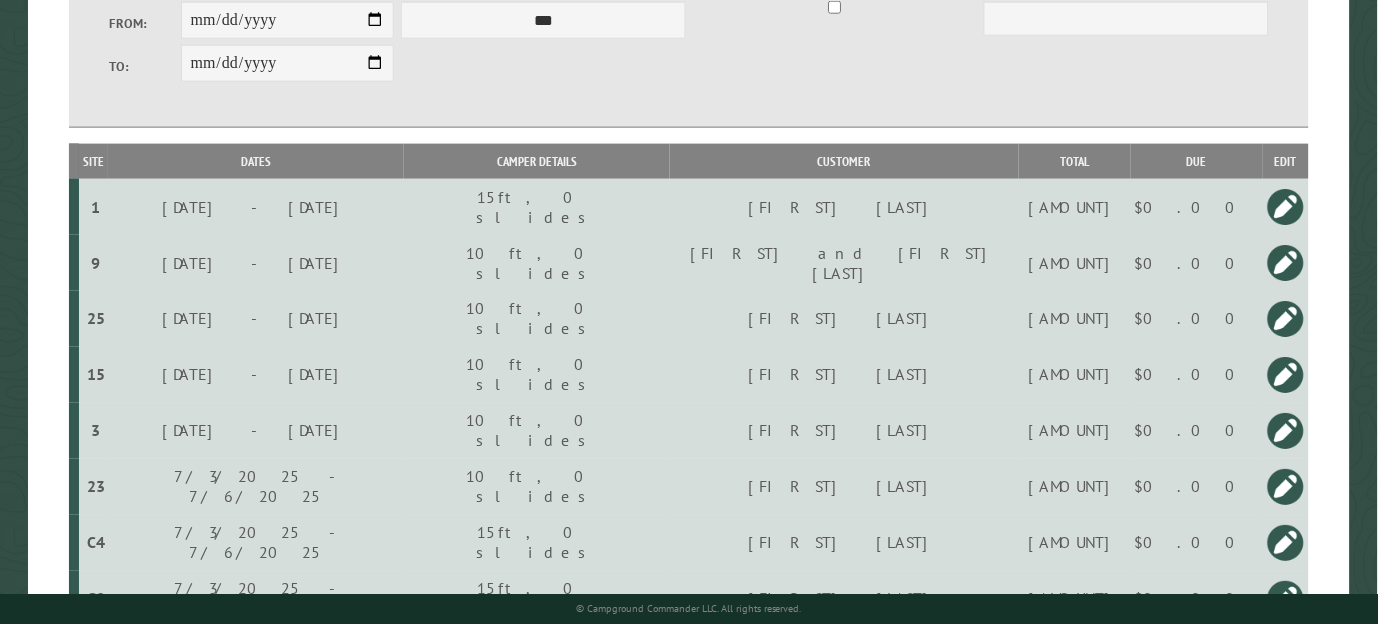 click at bounding box center (1286, 263) 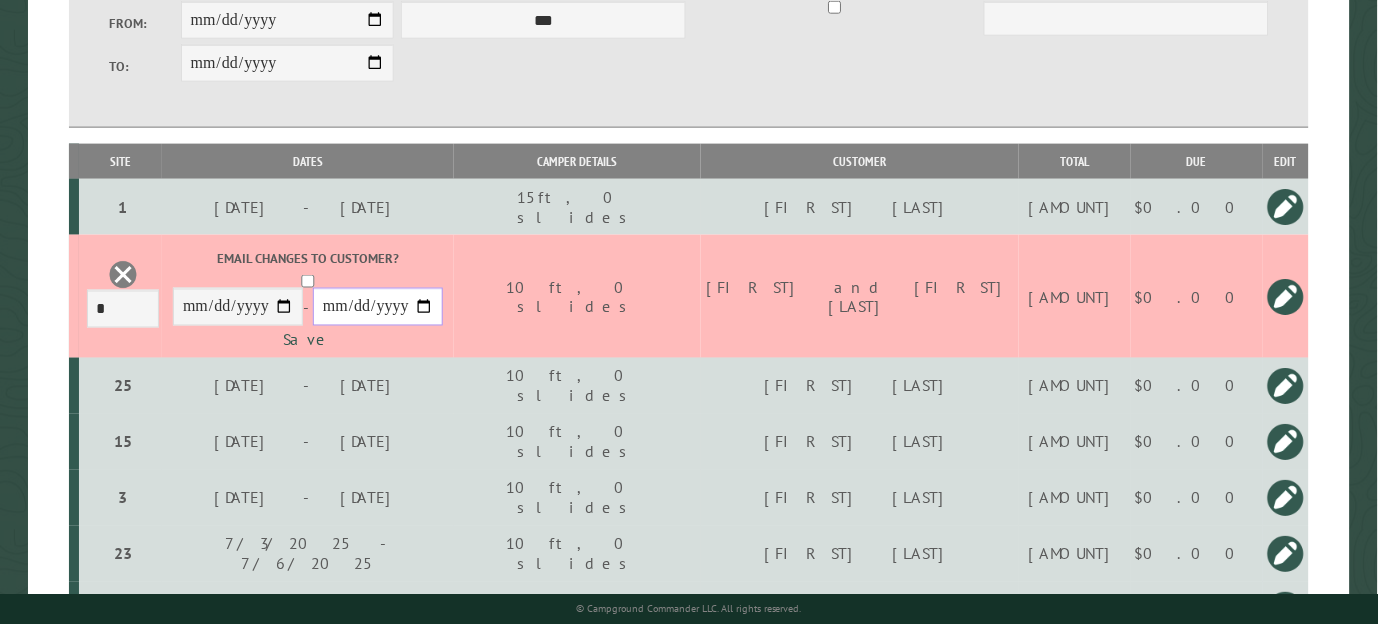 click on "**********" at bounding box center [378, 307] 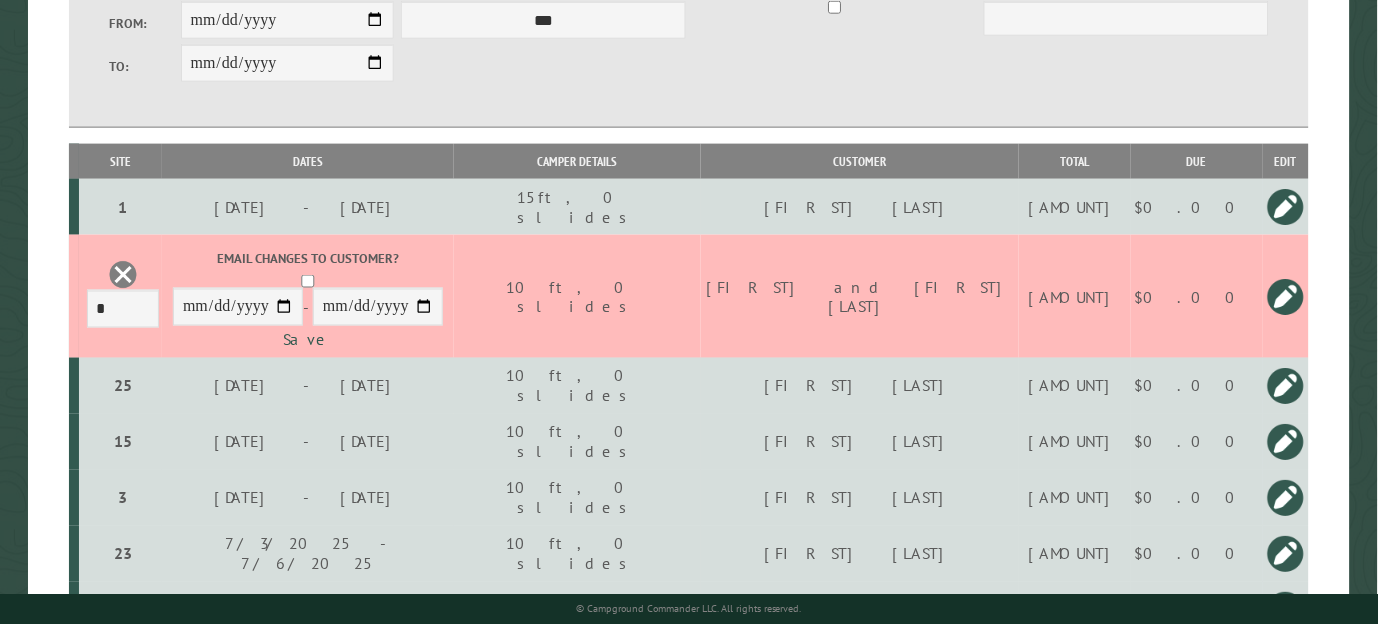 click at bounding box center (1286, 297) 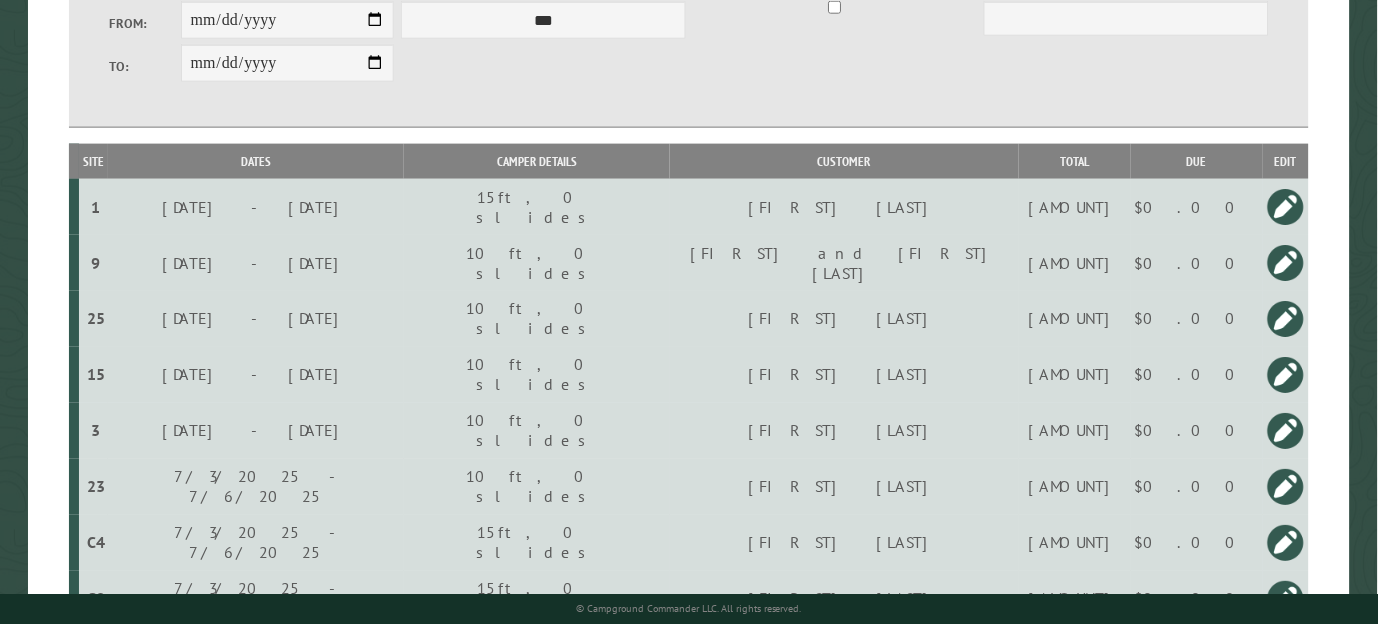 click at bounding box center [1286, 263] 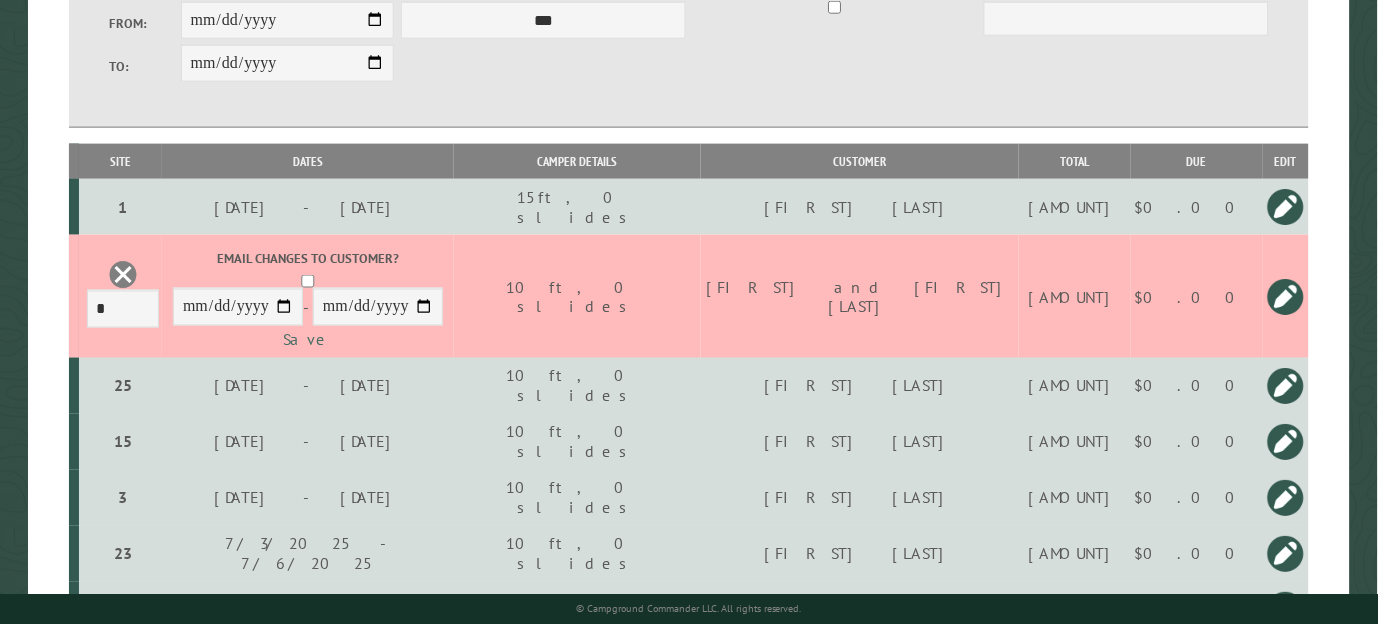 click on "Save" at bounding box center [308, 340] 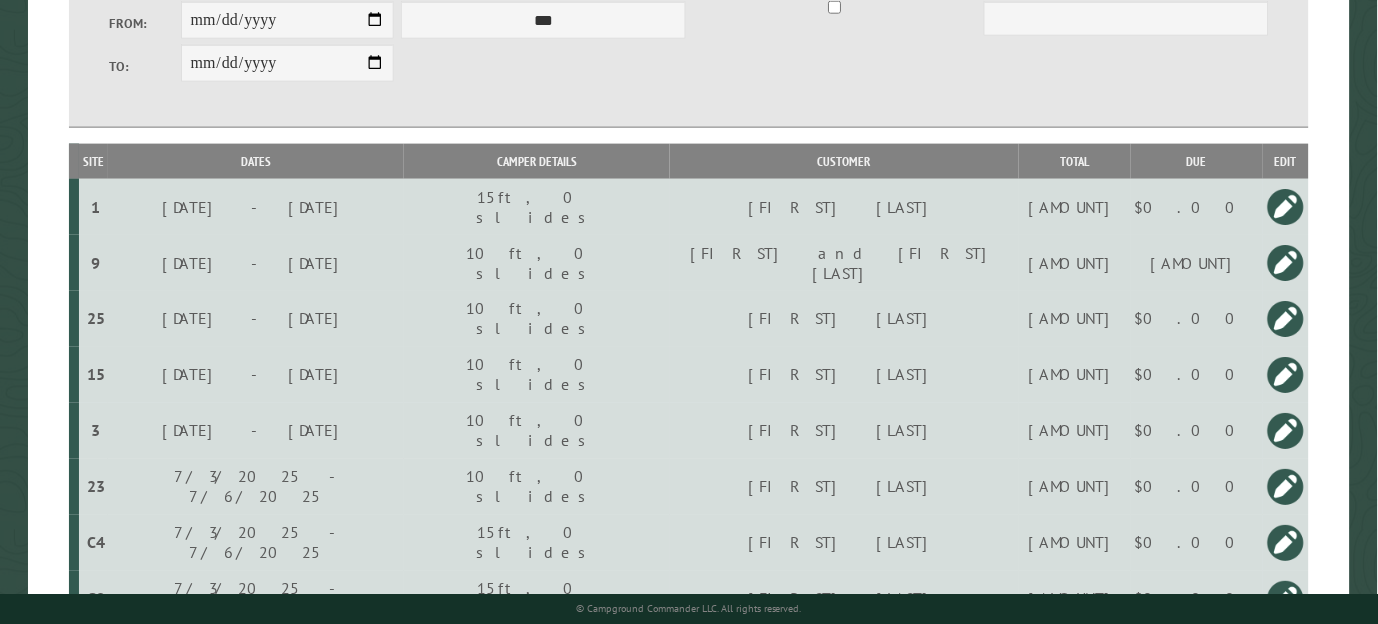 click on "[AMOUNT]" at bounding box center [1196, 207] 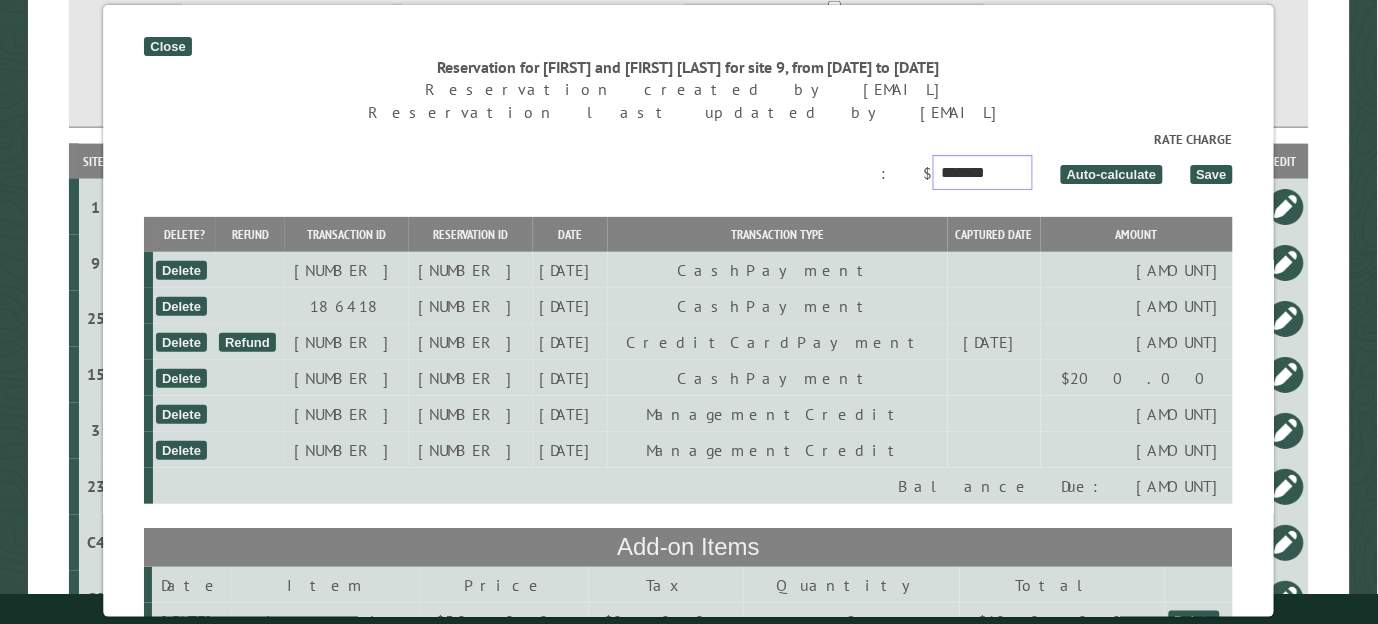click on "*******" at bounding box center (983, 172) 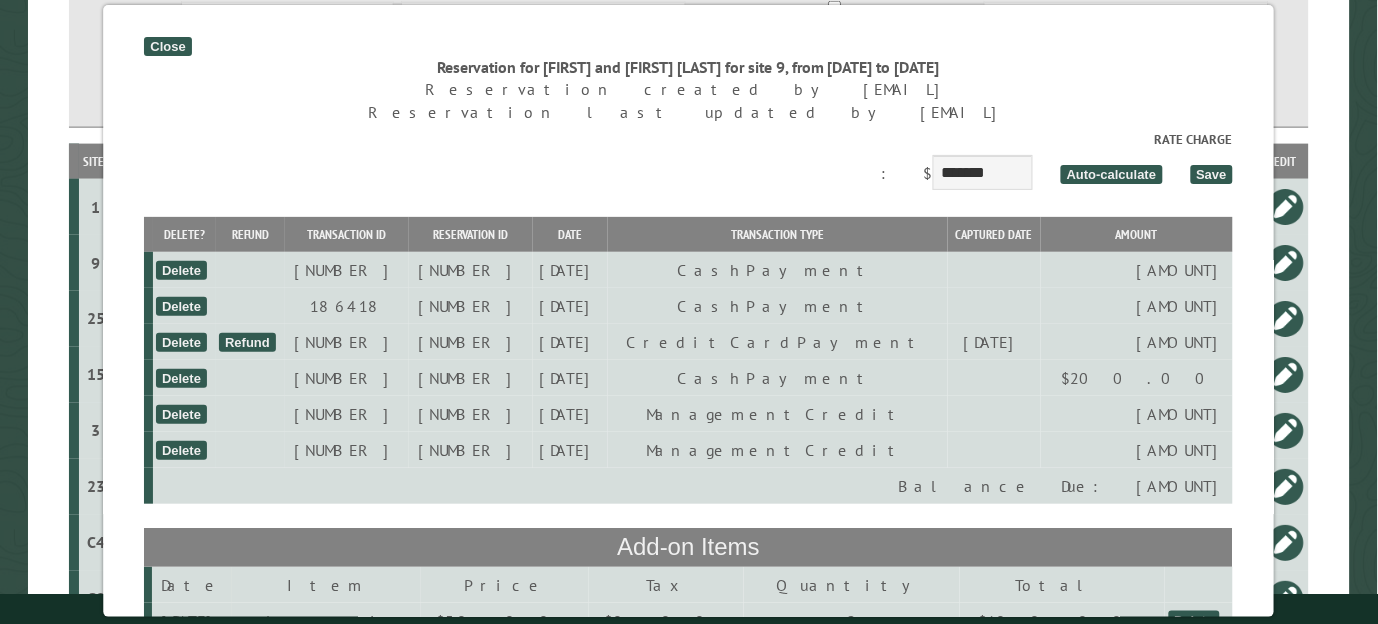 click on "Save" at bounding box center [1212, 174] 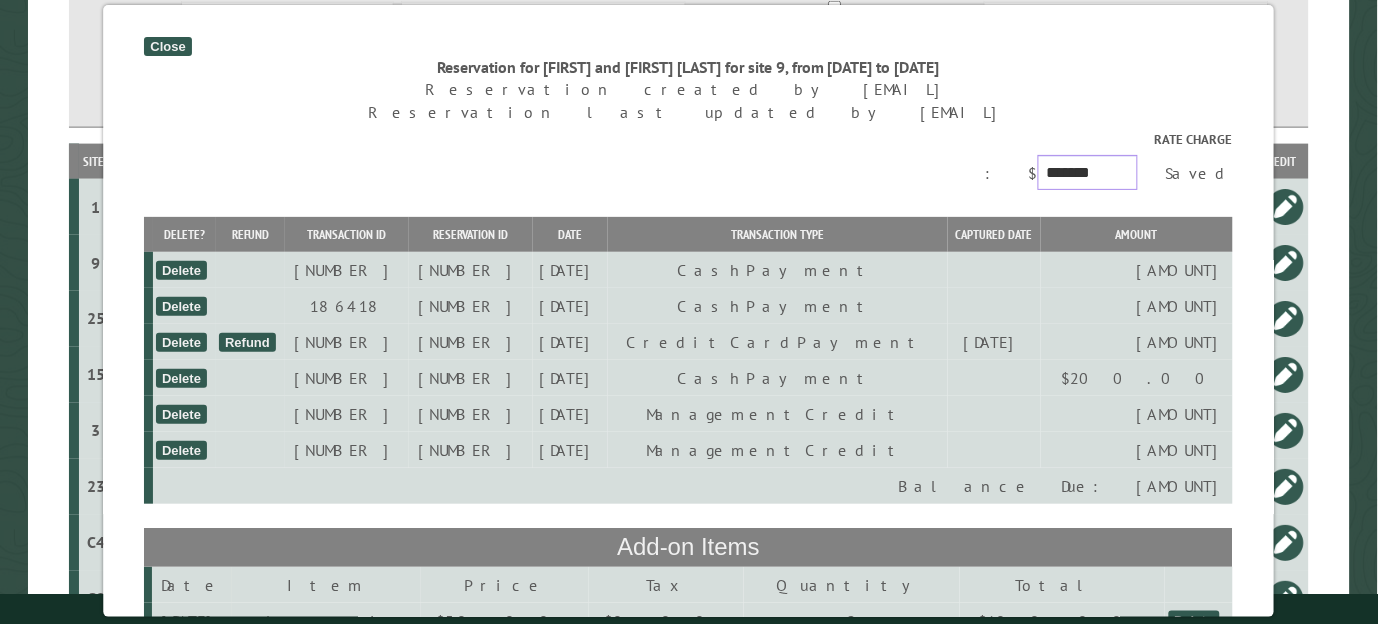 click on "*******" at bounding box center [1088, 172] 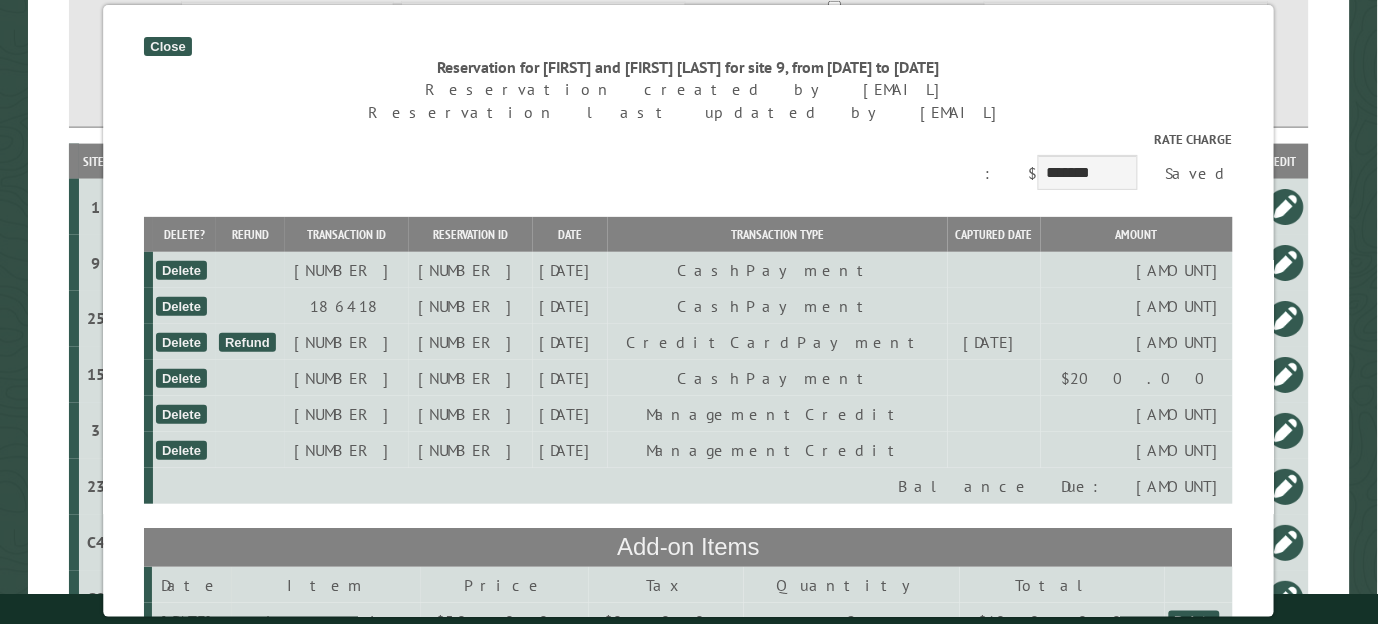 click on "Rate Charge" at bounding box center (689, 139) 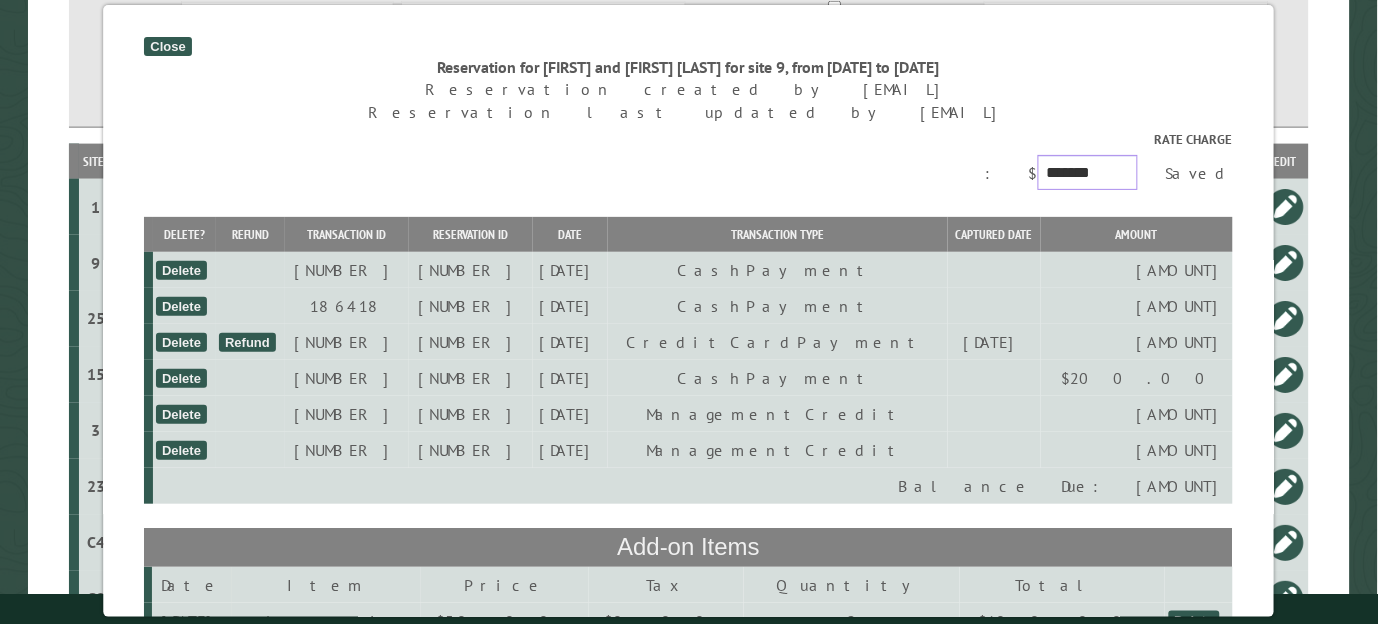 click on "*******" at bounding box center [1088, 172] 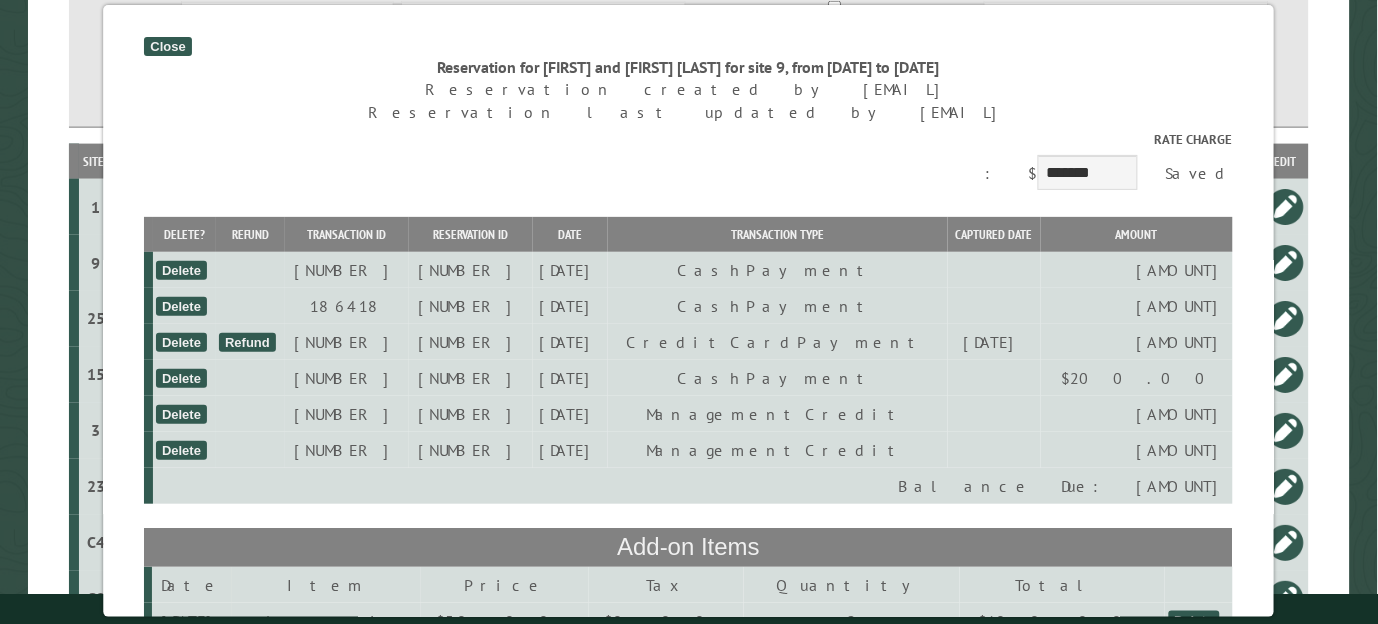 click on "Close" at bounding box center [168, 46] 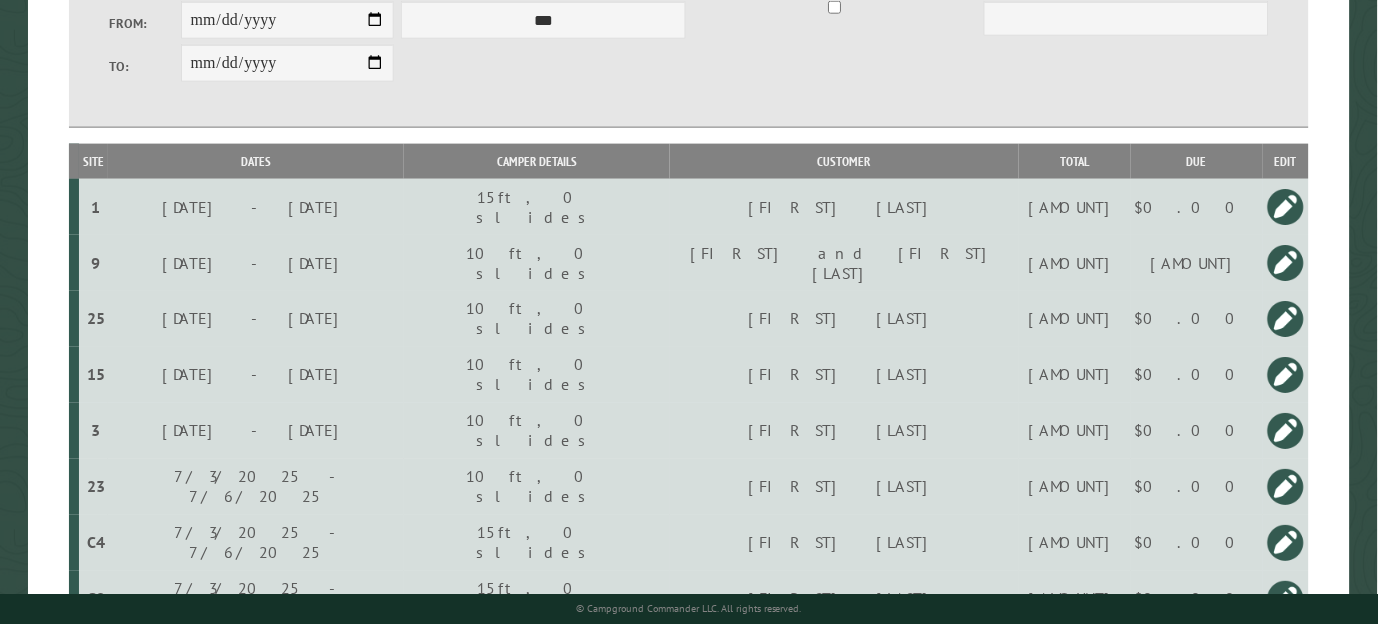 click on "[AMOUNT]" at bounding box center (1196, 207) 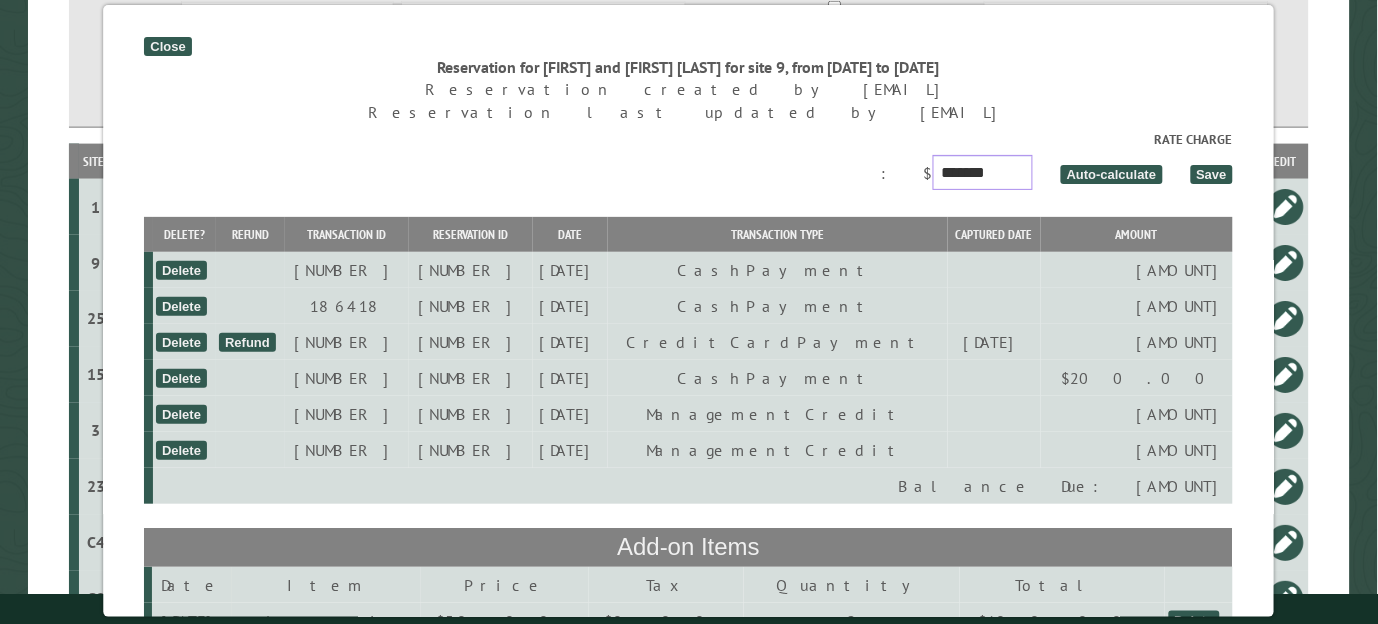 click on "*******" at bounding box center [983, 172] 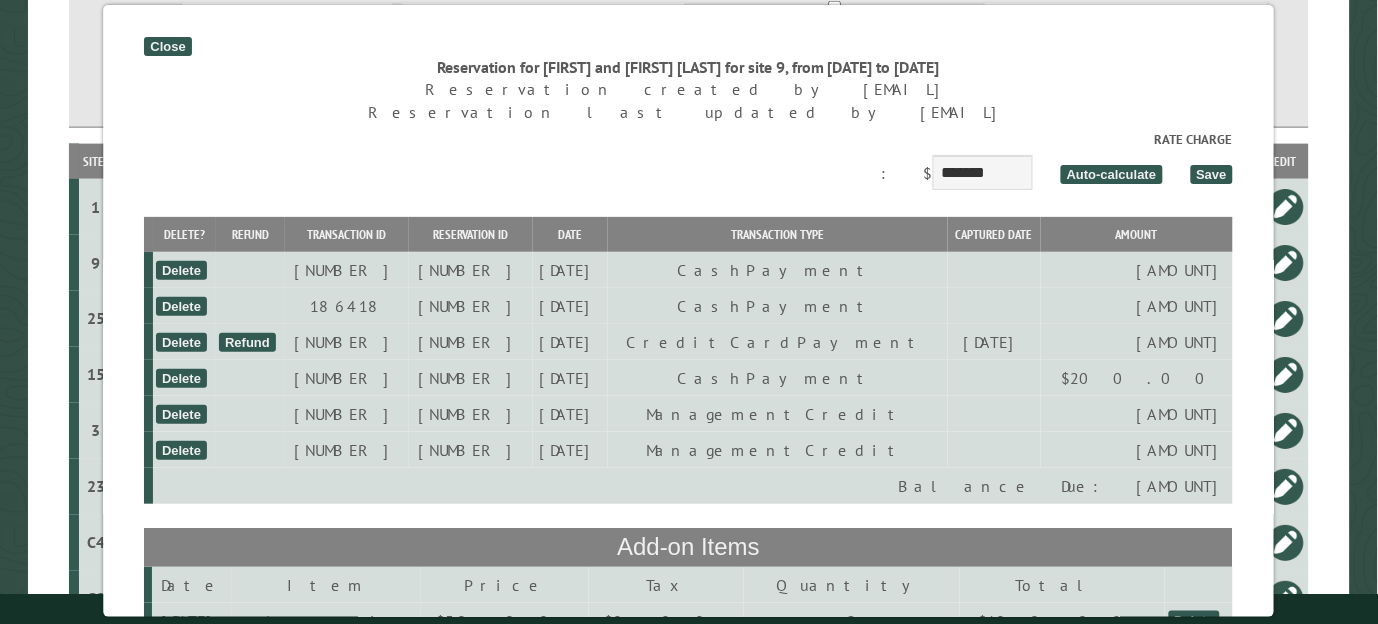 click on "Save" at bounding box center (1212, 174) 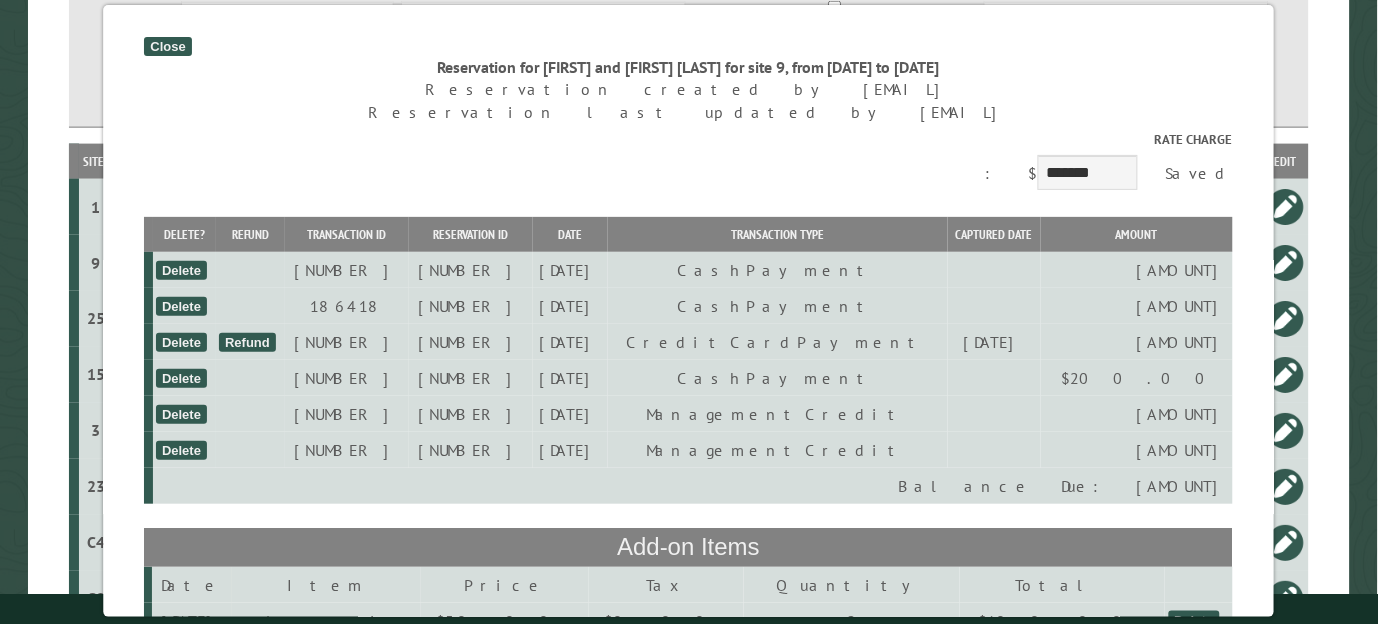 click on "Close" at bounding box center (168, 46) 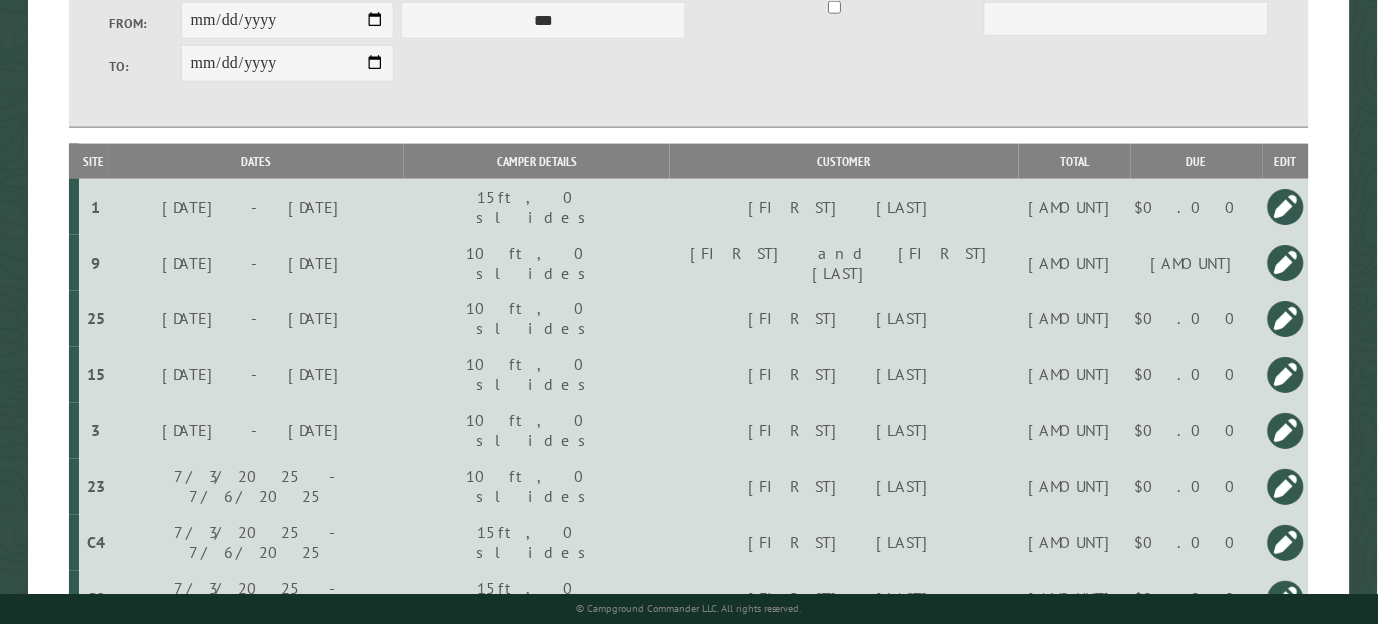 click at bounding box center (1286, 207) 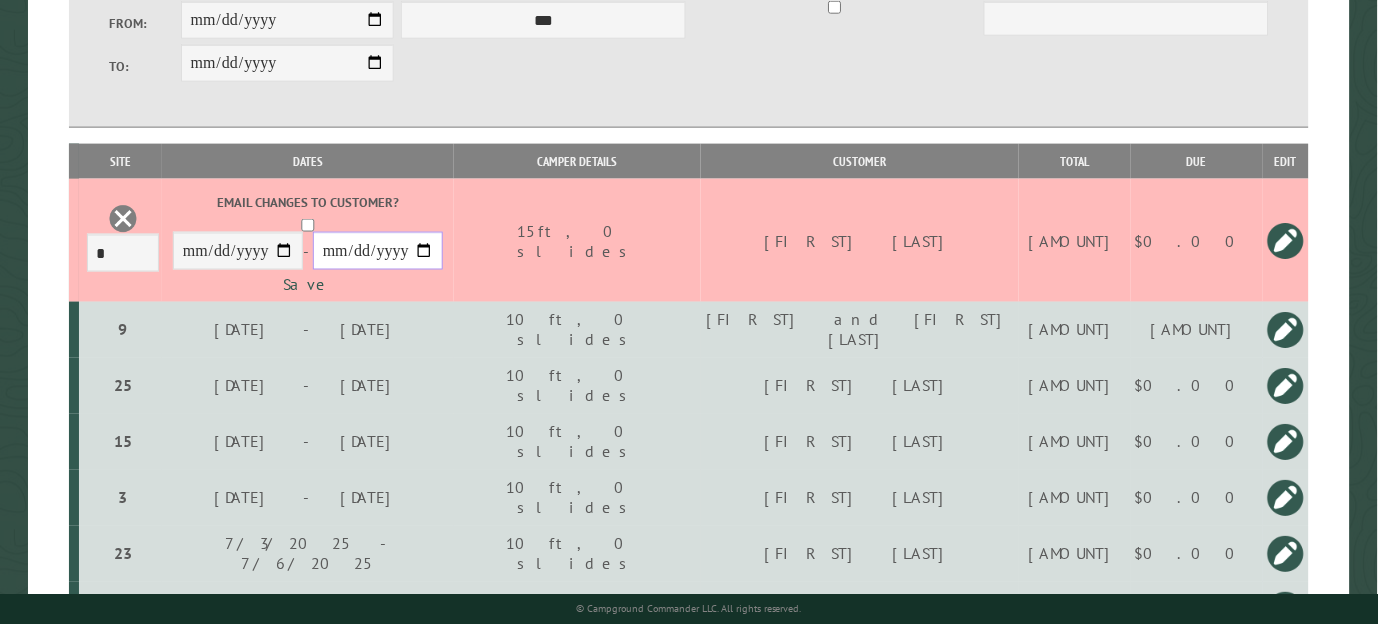 click on "**********" at bounding box center [378, 251] 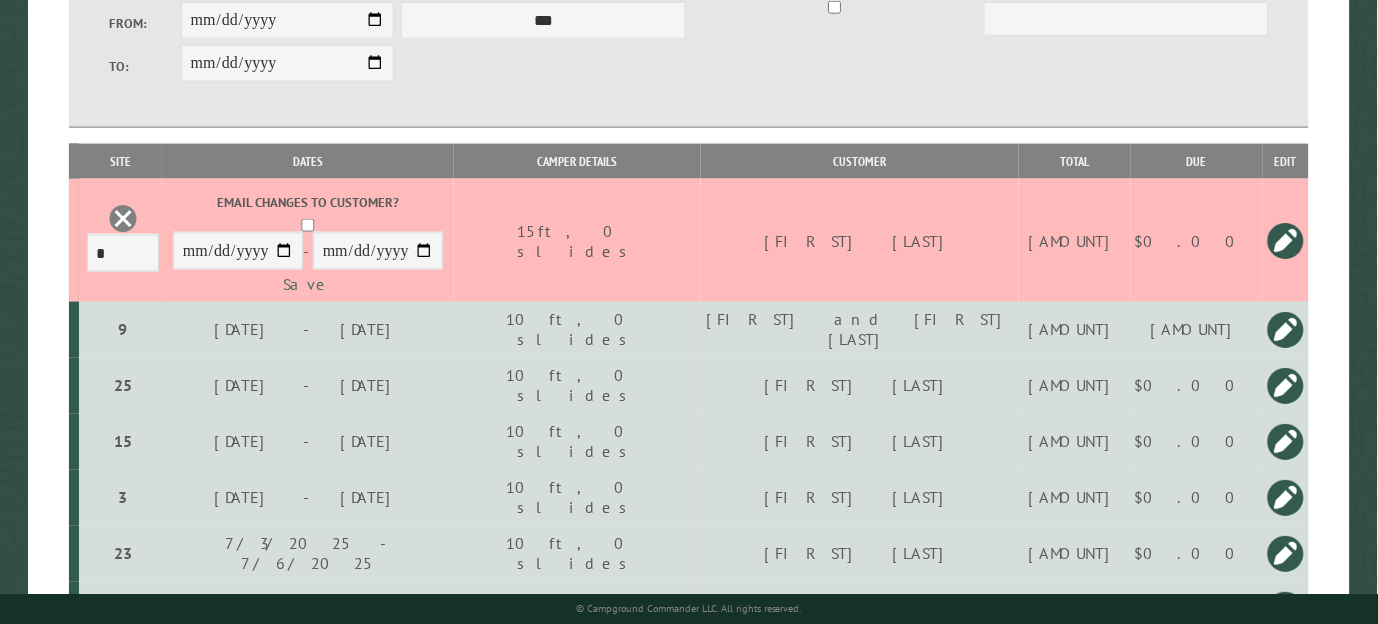 click on "Save" at bounding box center (308, 284) 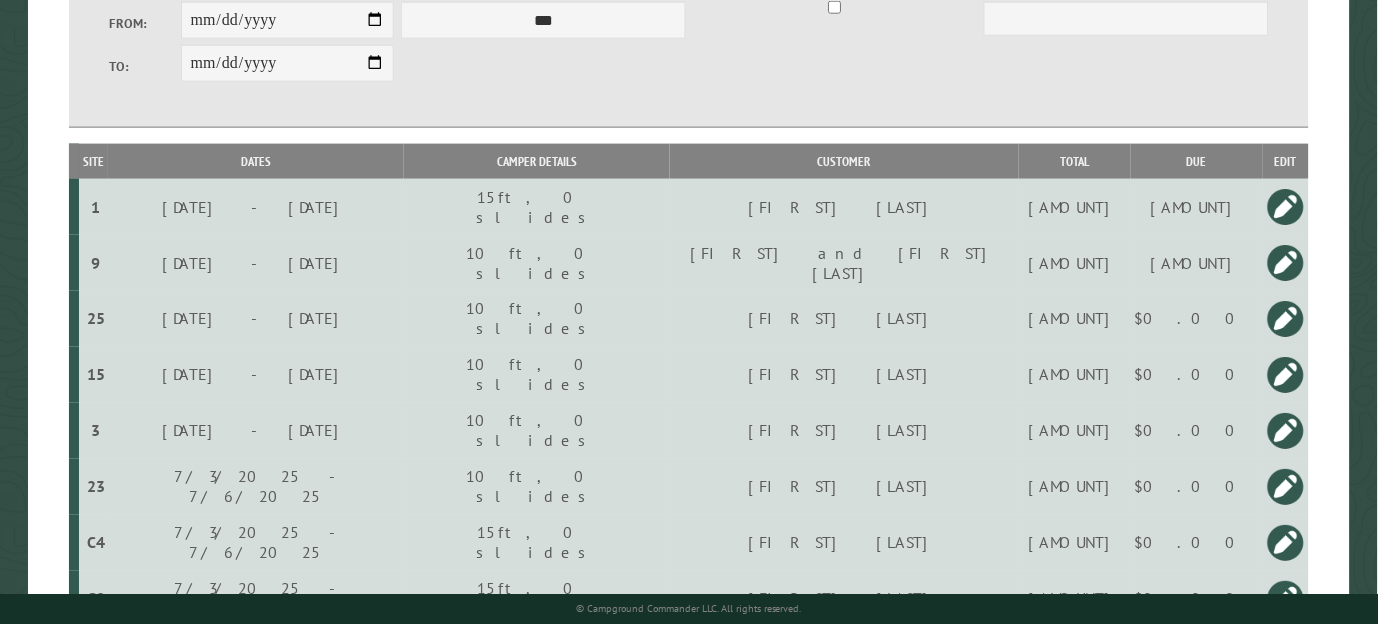 click on "[AMOUNT]" at bounding box center (1196, 207) 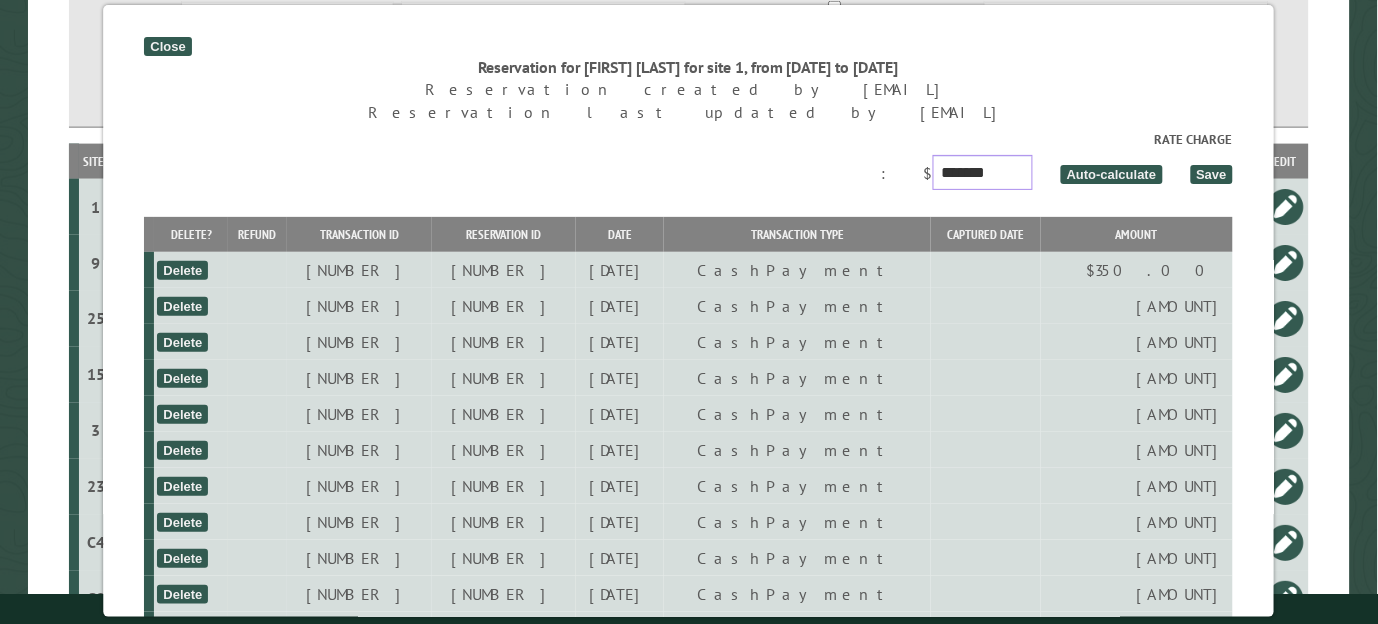 click on "*******" at bounding box center (983, 172) 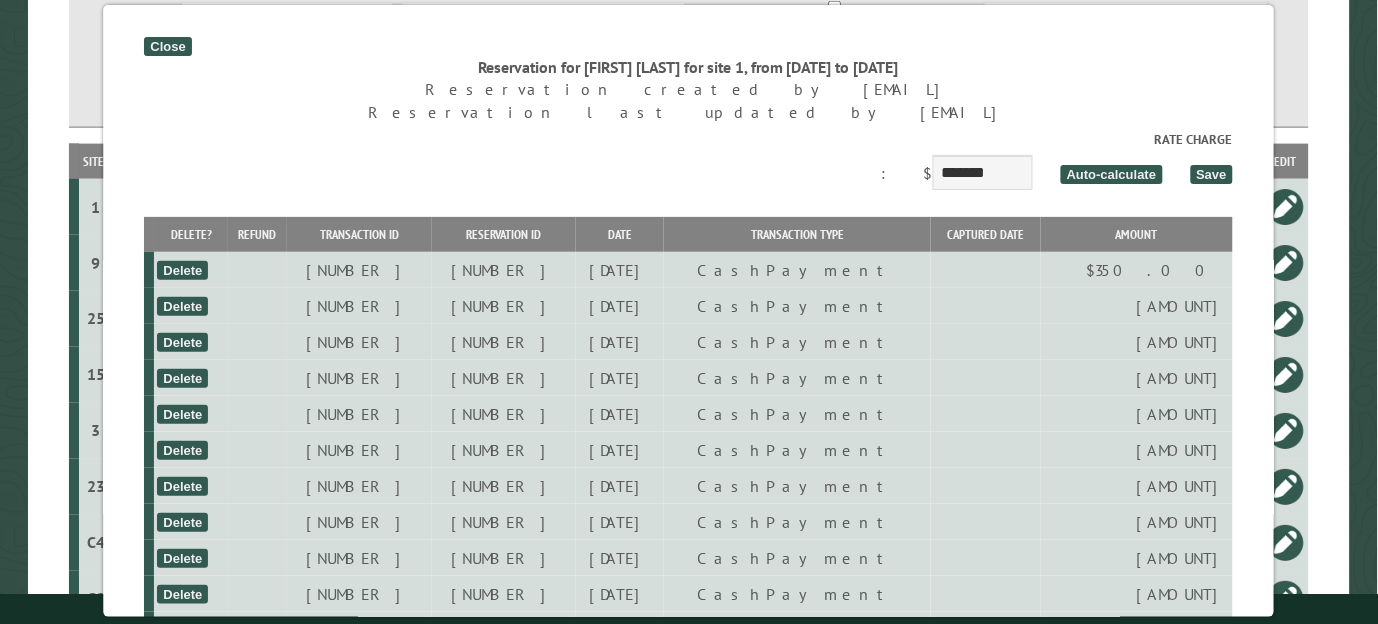 click on "Save" at bounding box center (1212, 174) 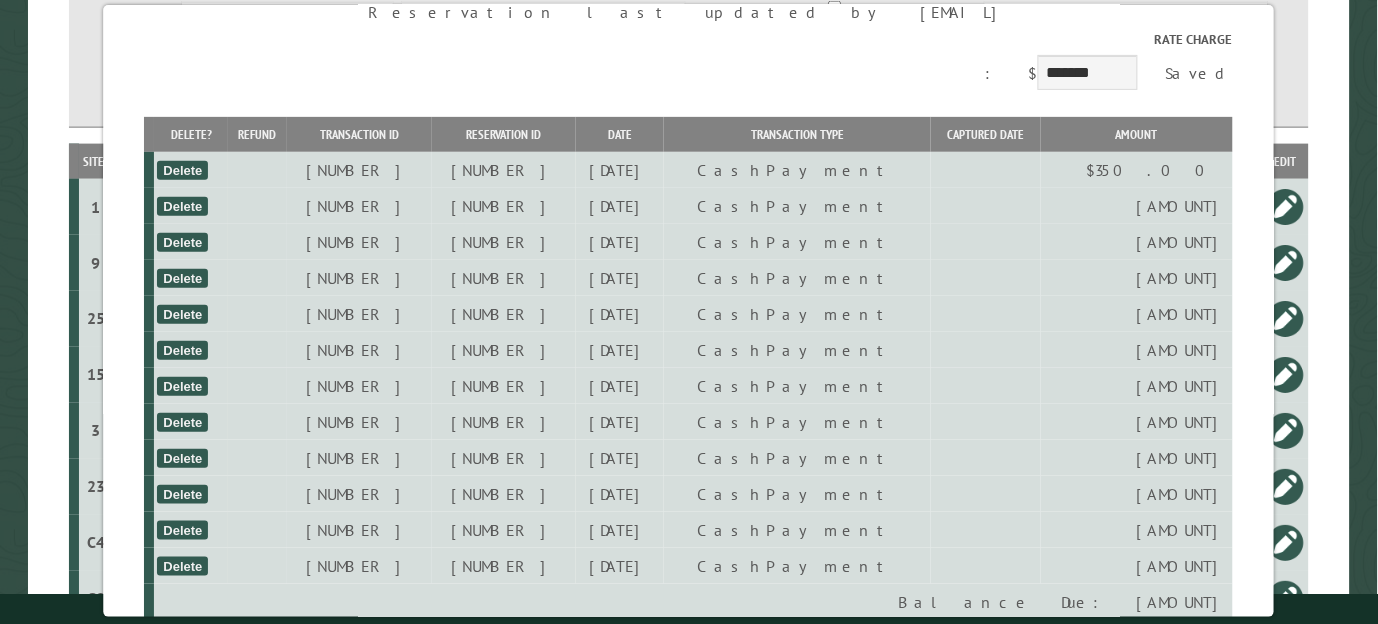 scroll, scrollTop: 0, scrollLeft: 0, axis: both 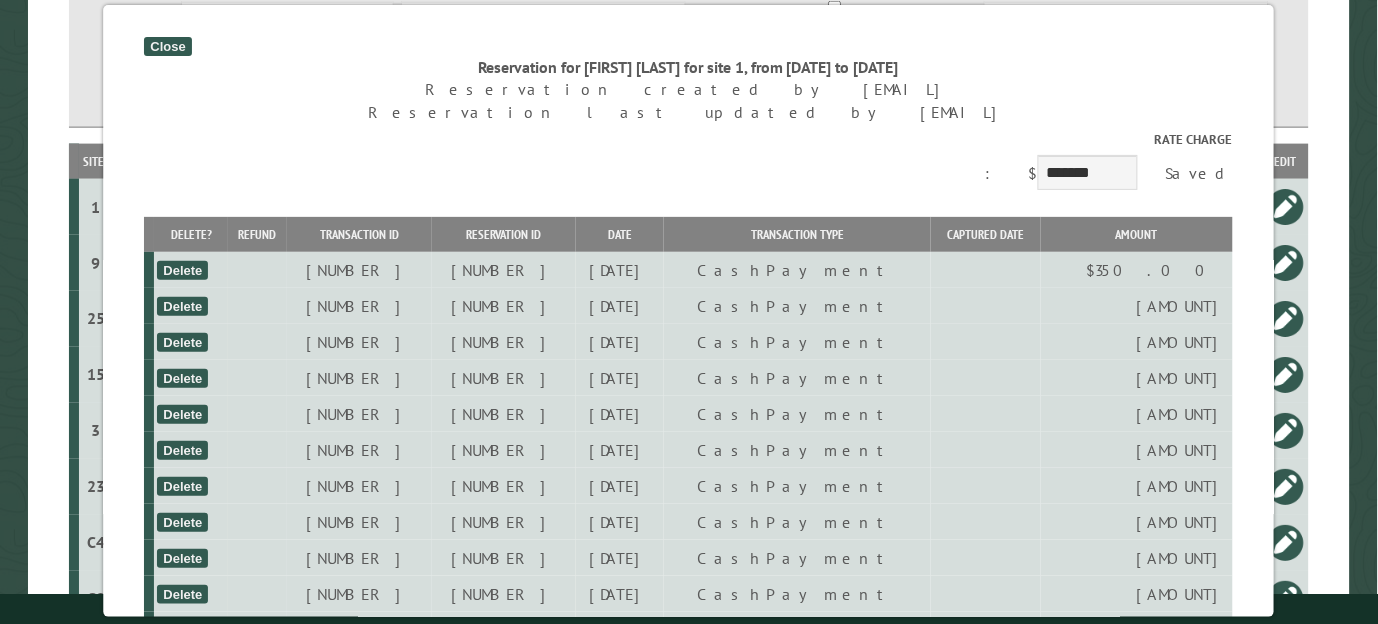 click on "Close" at bounding box center (168, 46) 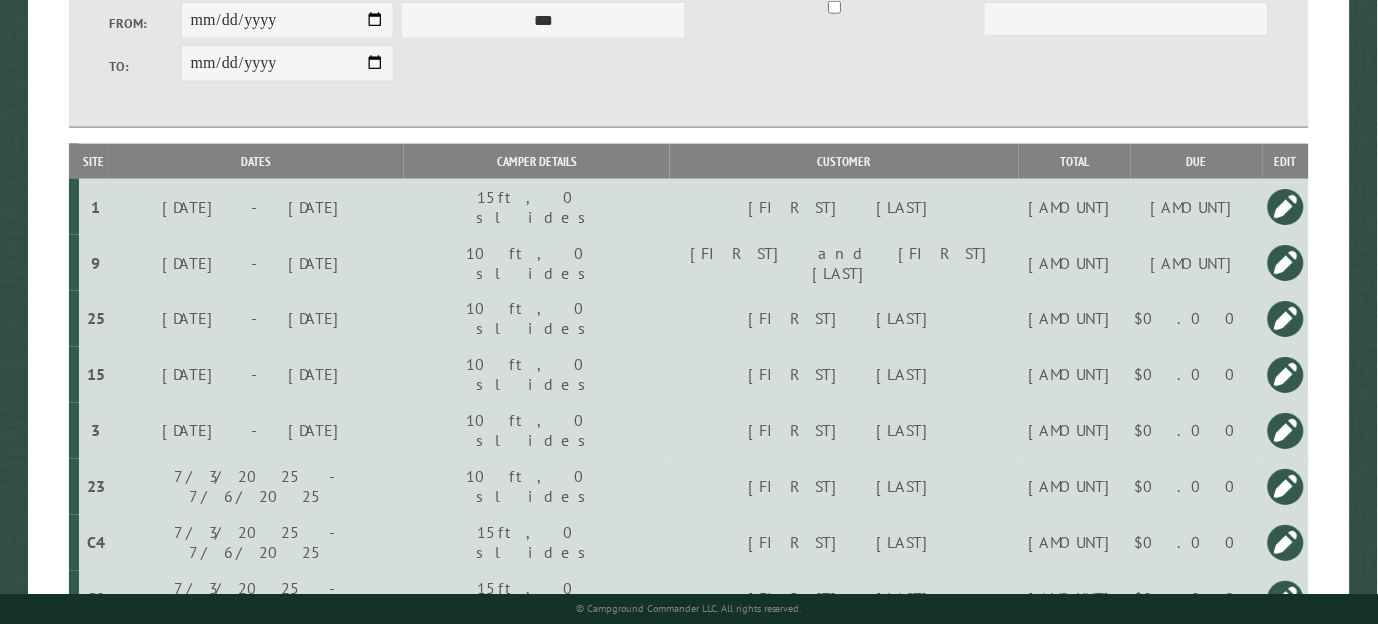 click at bounding box center (1286, 375) 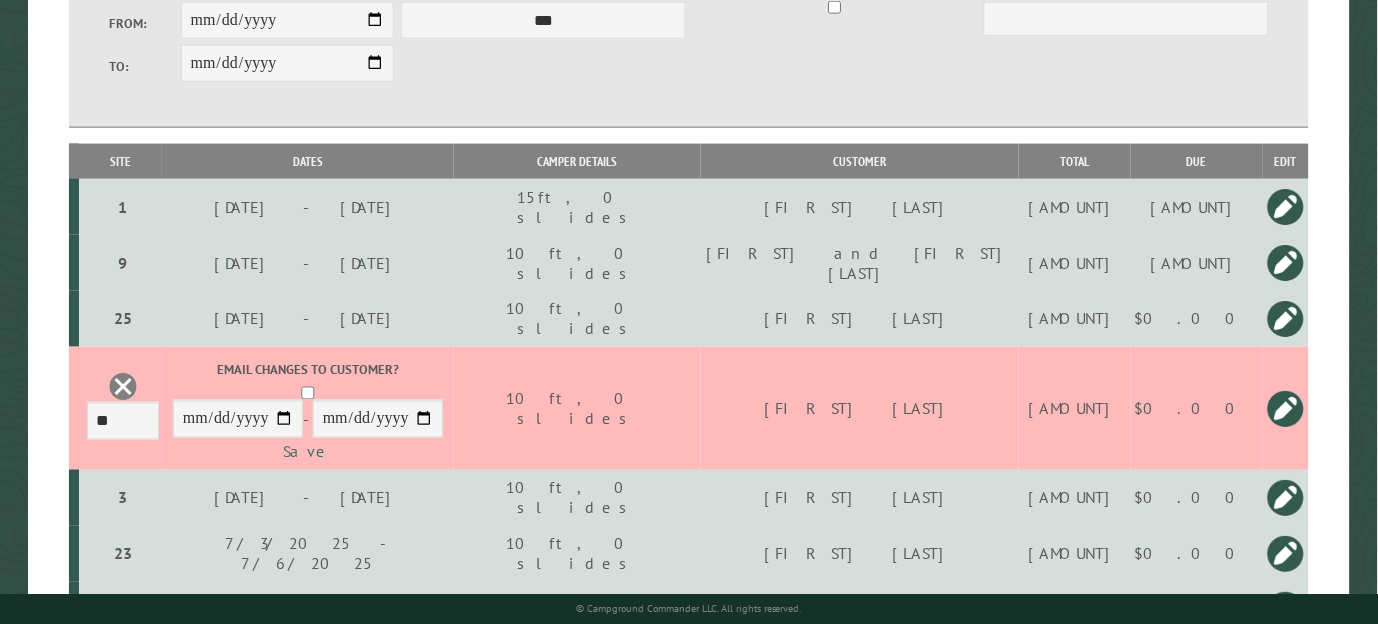 click on "Save" at bounding box center (308, 452) 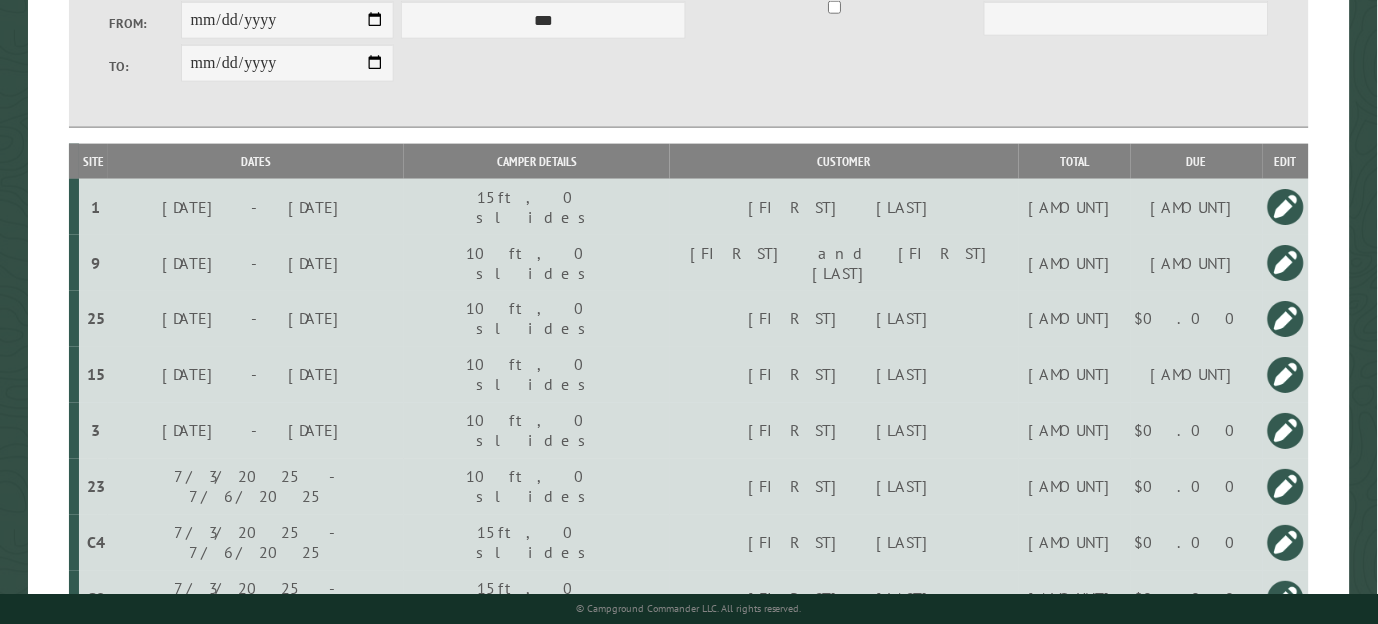 click at bounding box center (1286, 375) 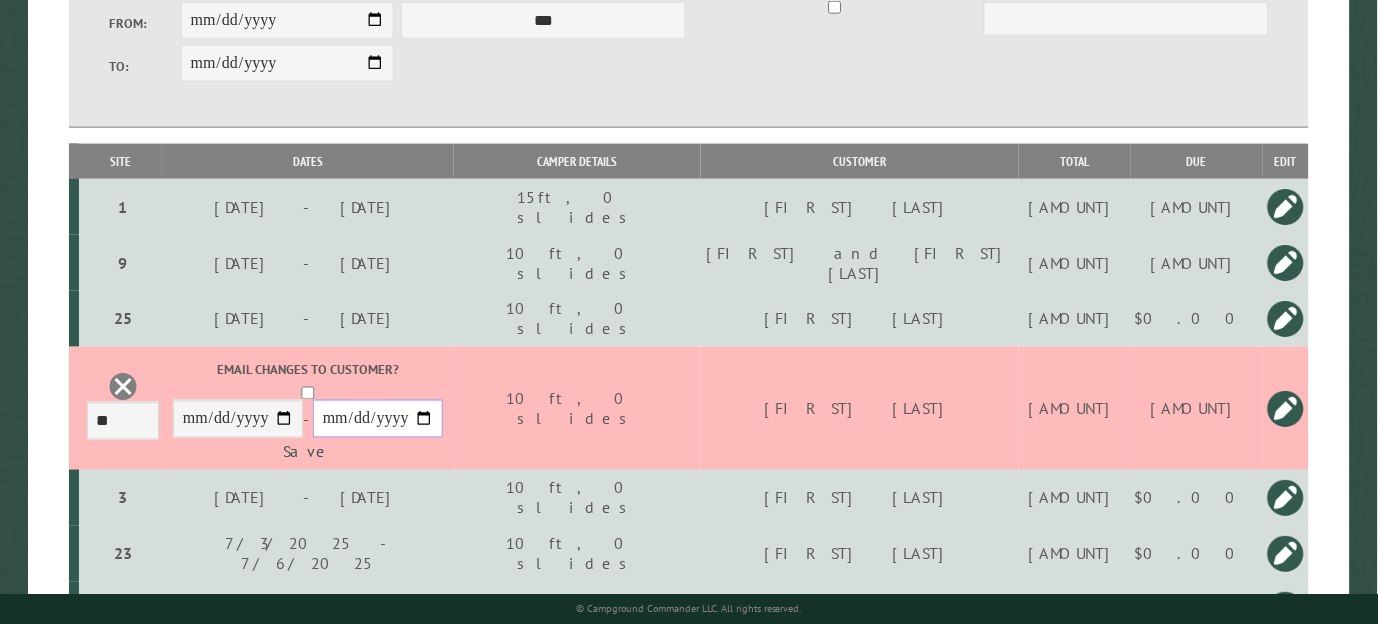 click on "**********" at bounding box center [378, 419] 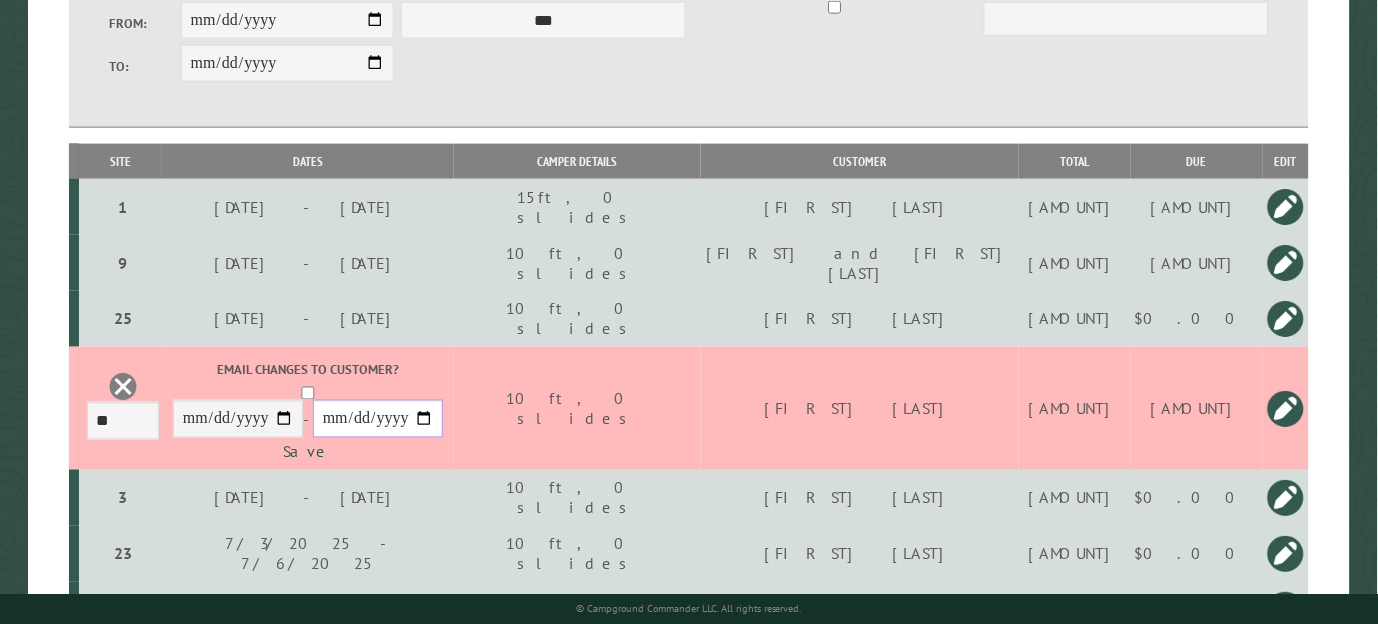 type on "**********" 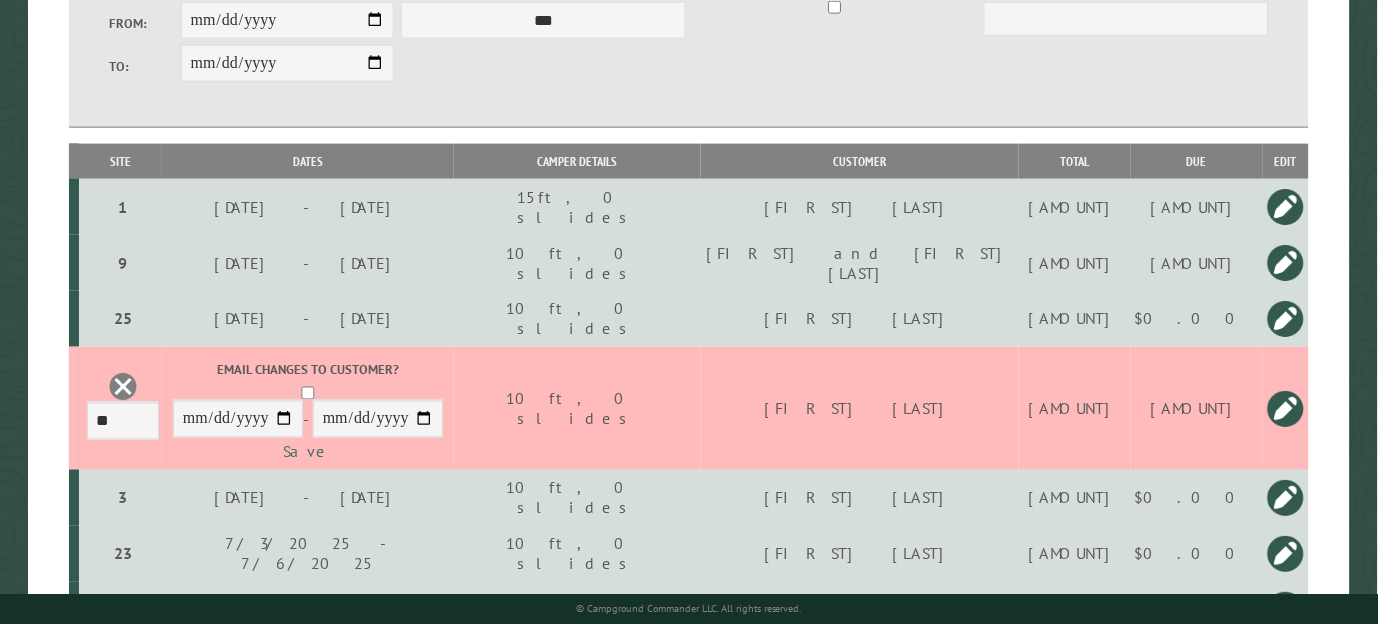 click on "Save" at bounding box center [308, 452] 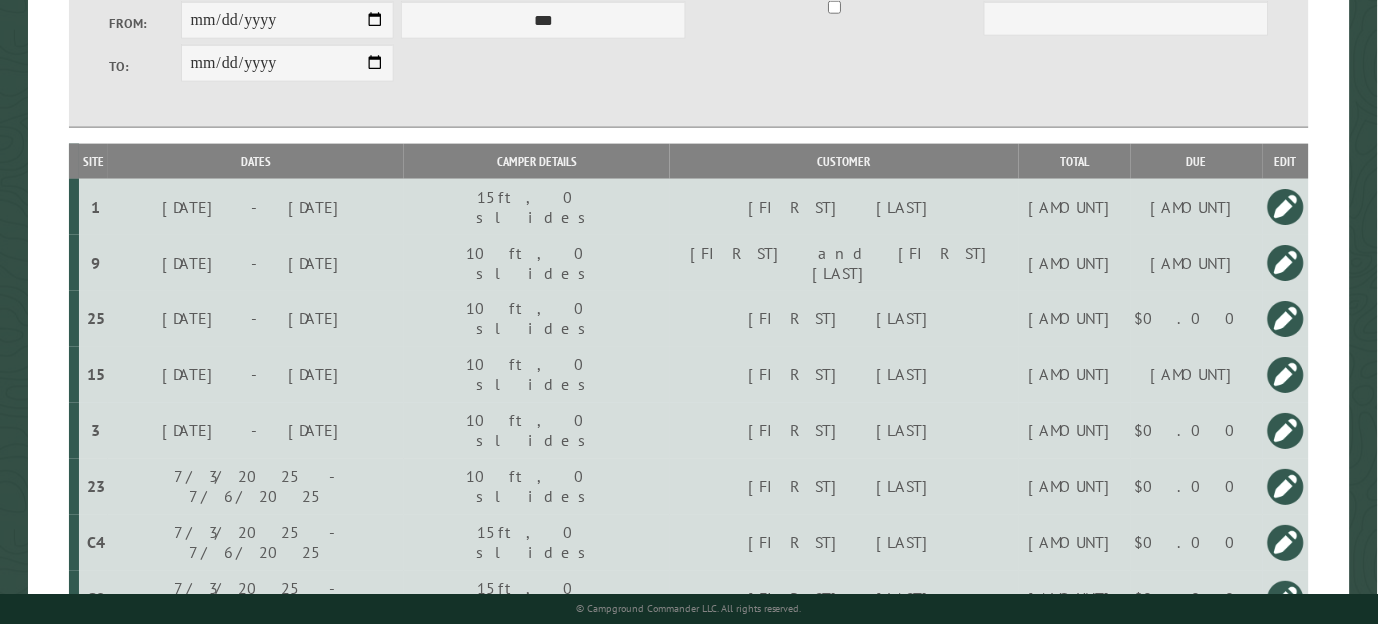click on "[AMOUNT]" at bounding box center [1196, 207] 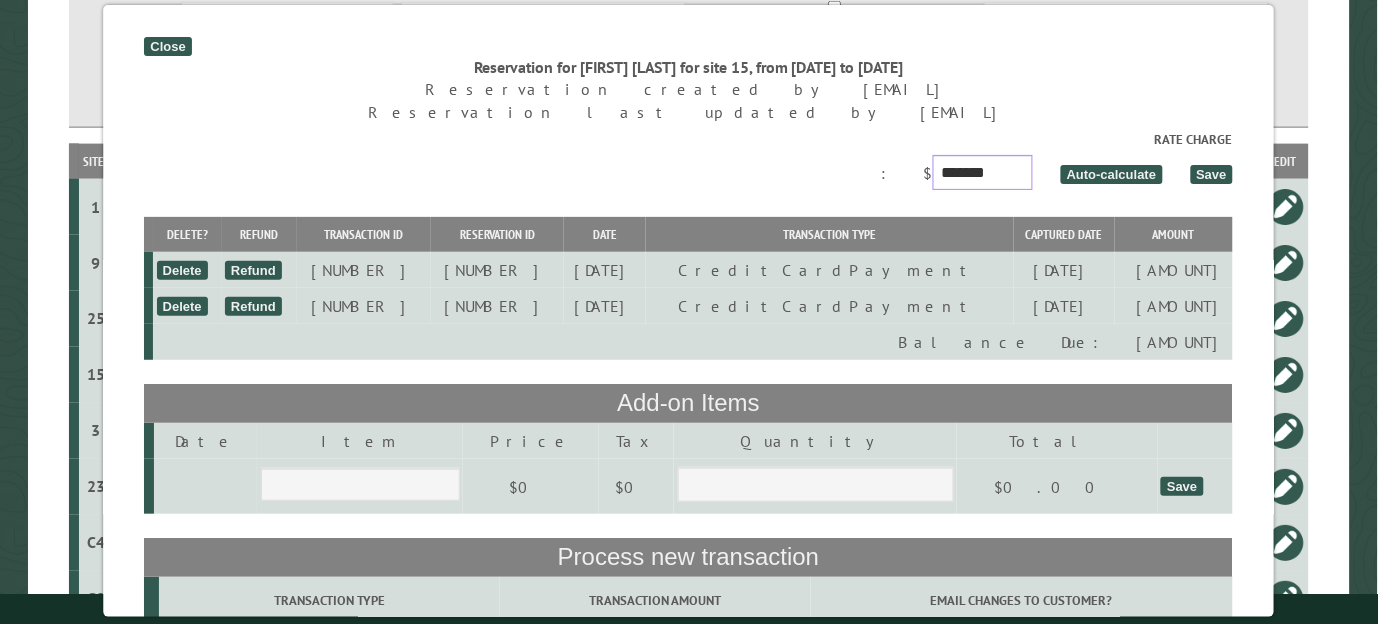 click on "*******" at bounding box center (983, 172) 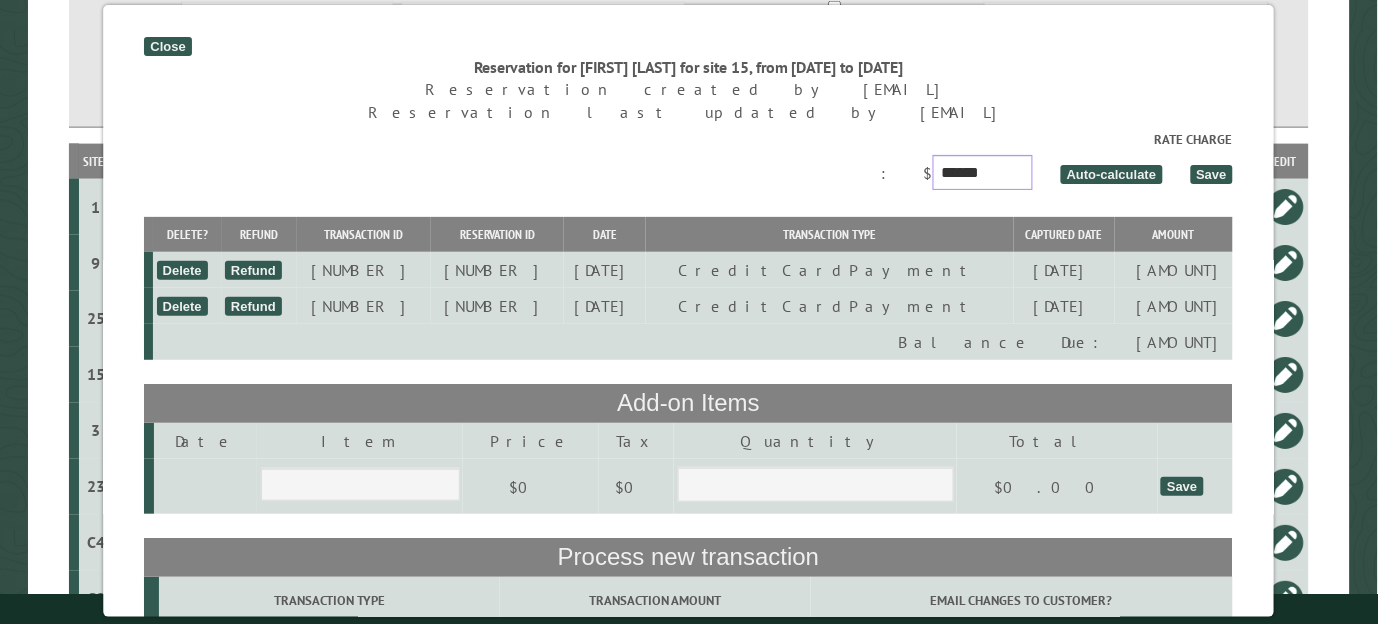 type on "******" 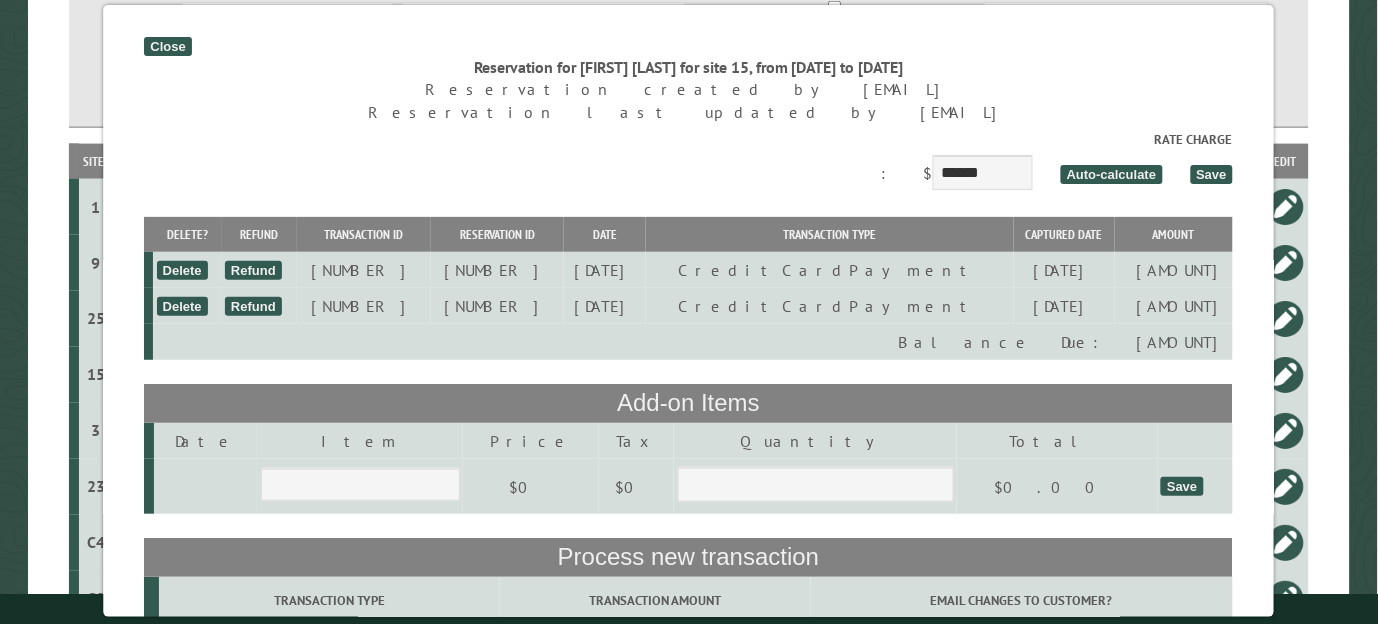 click on "Save" at bounding box center [1212, 174] 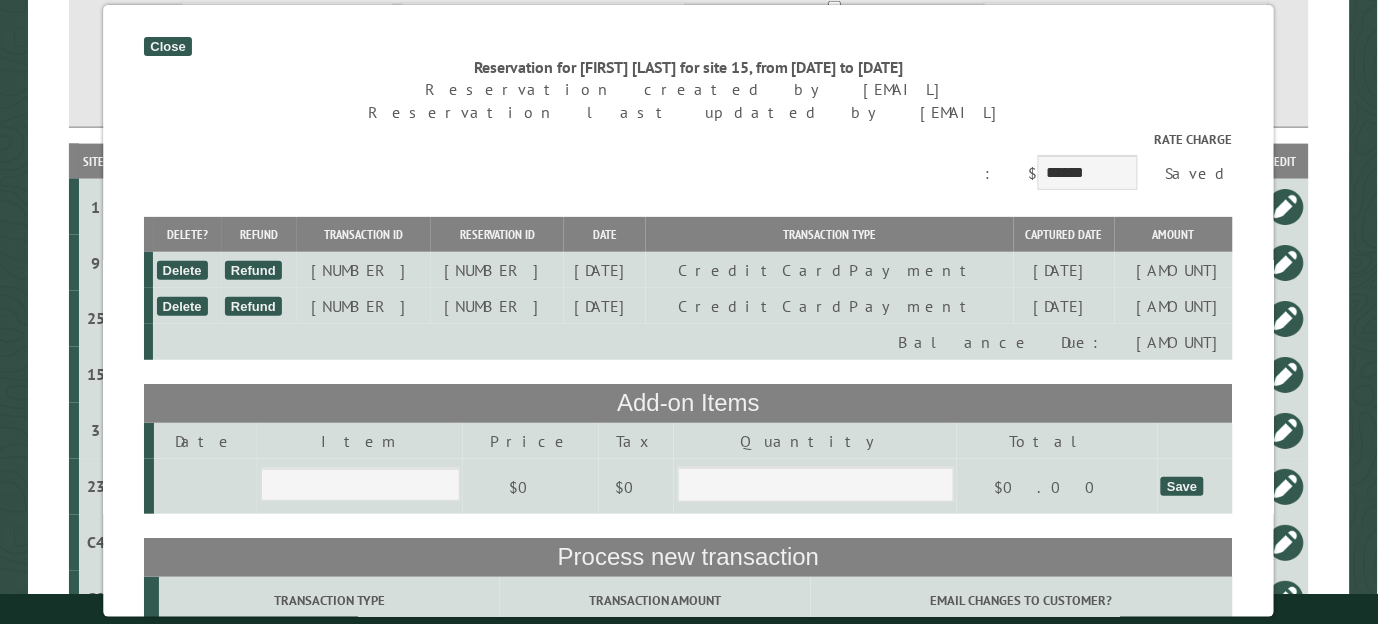 click on "Close" at bounding box center [168, 46] 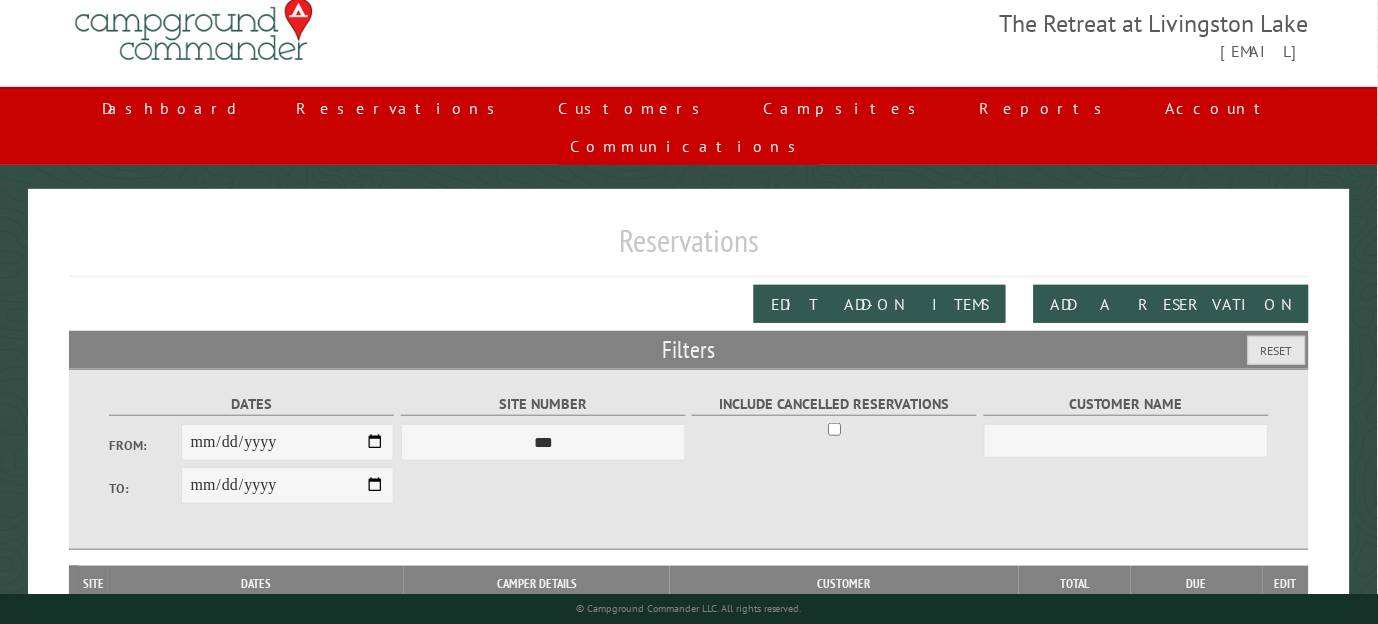 scroll, scrollTop: 0, scrollLeft: 0, axis: both 